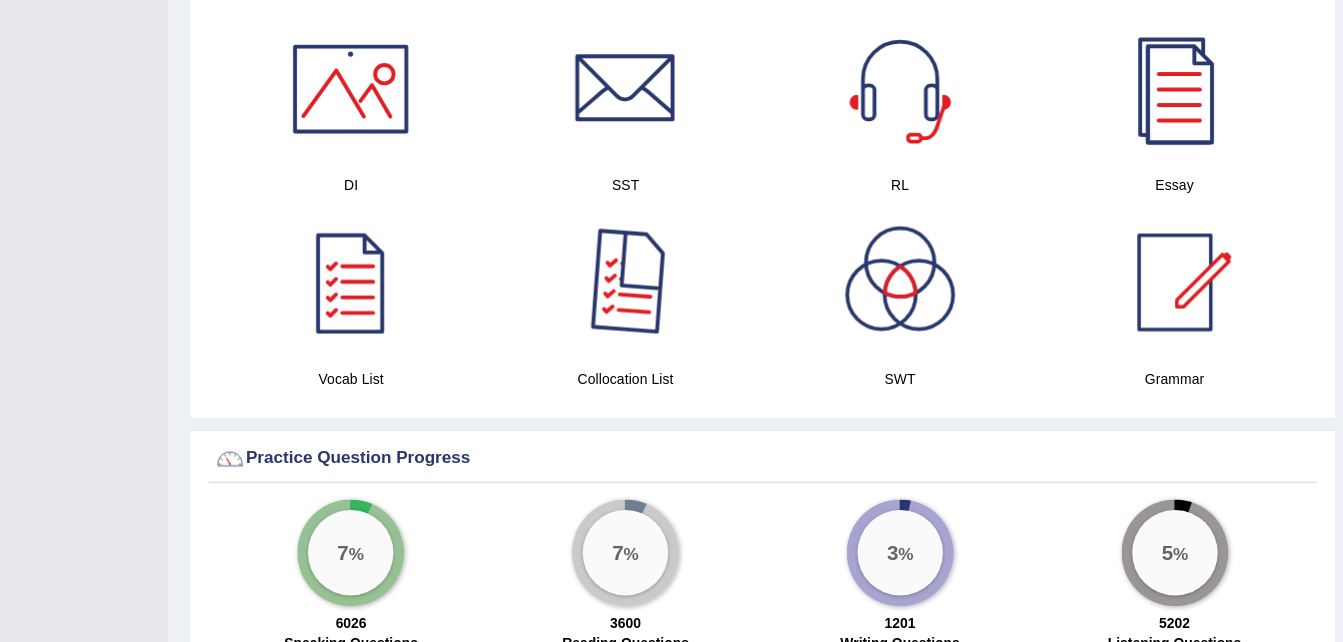 scroll, scrollTop: 1018, scrollLeft: 0, axis: vertical 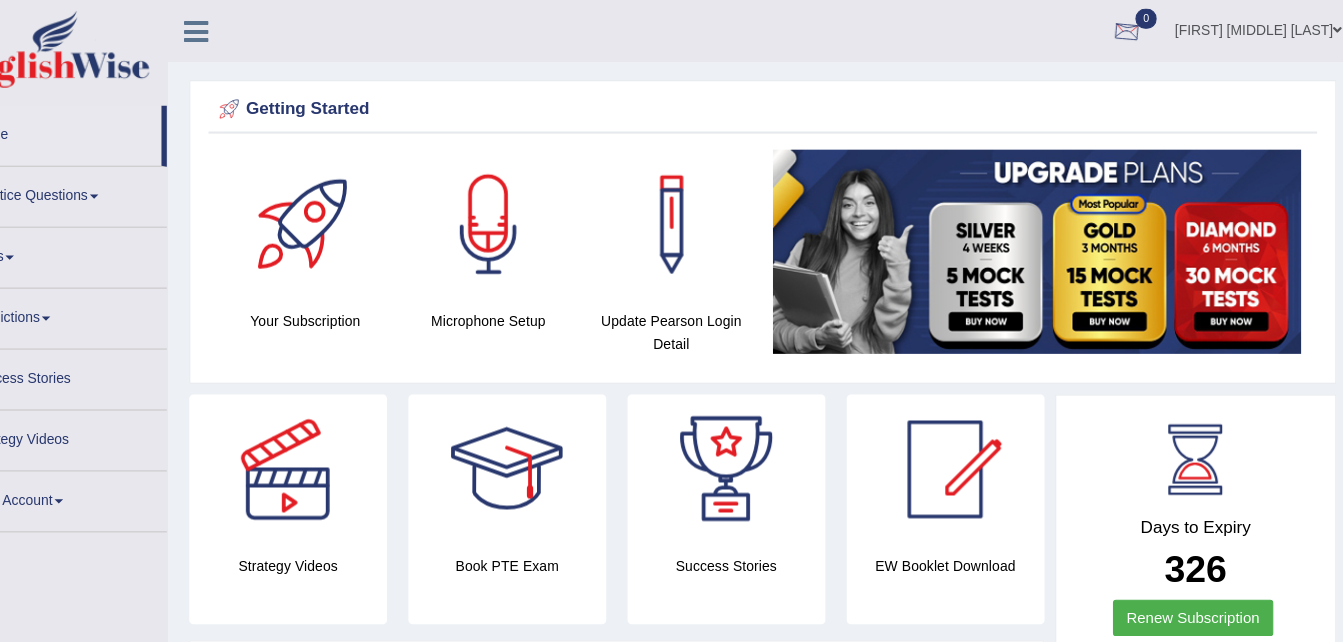 click at bounding box center (1127, 30) 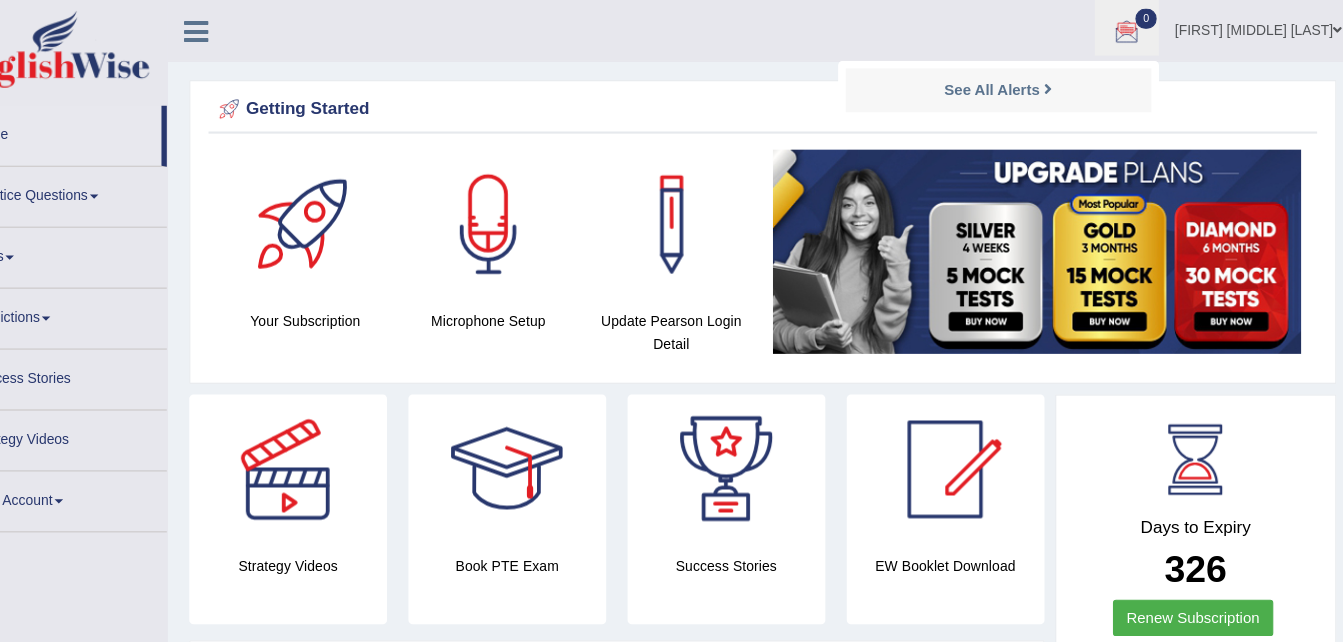 click on "Home" at bounding box center (112, 124) 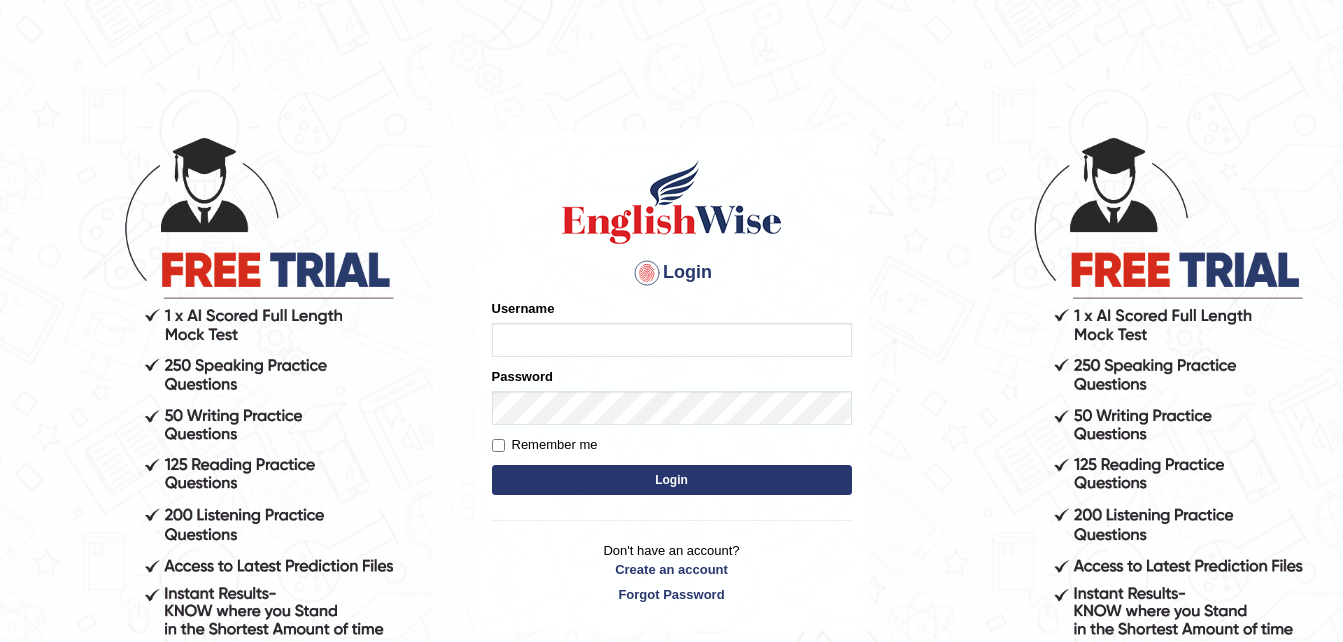 scroll, scrollTop: 0, scrollLeft: 0, axis: both 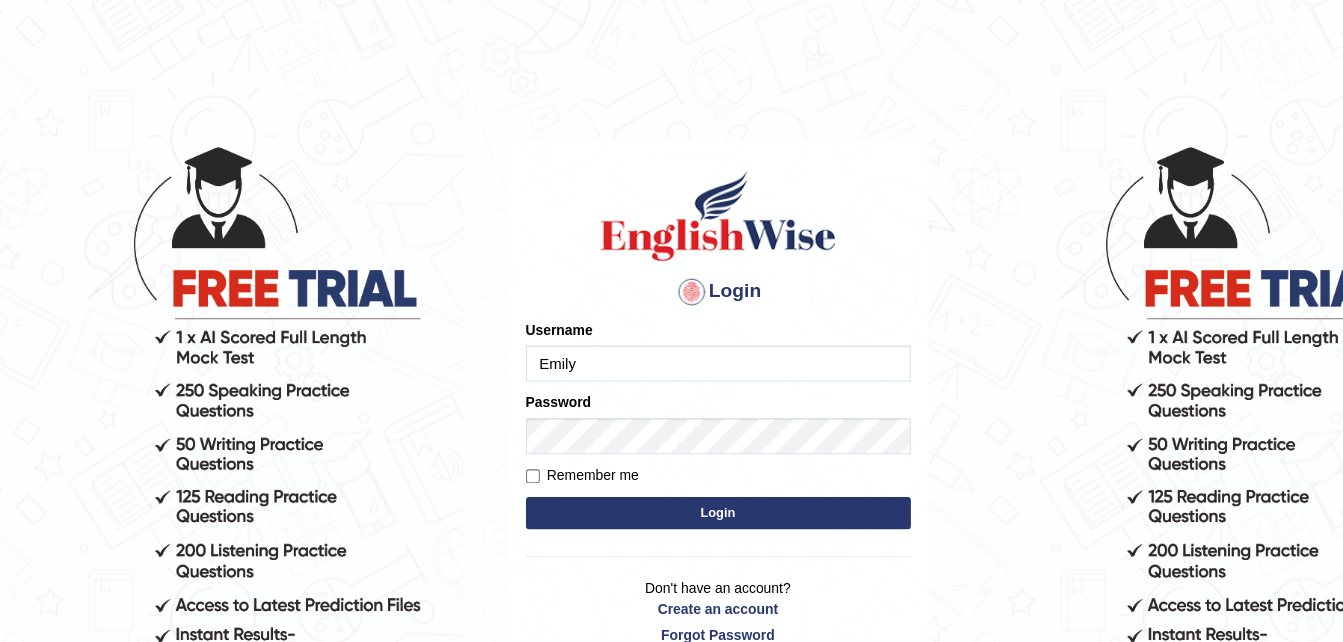 type on "EmilyLorie" 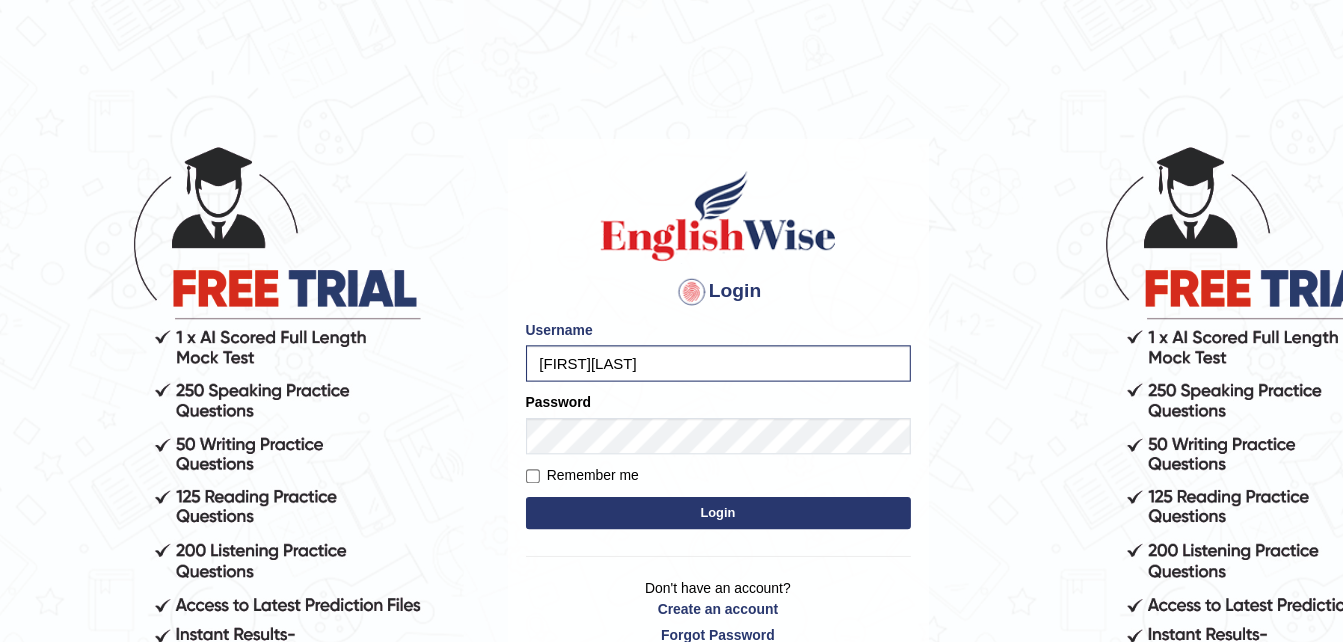 click on "Login" at bounding box center (672, 480) 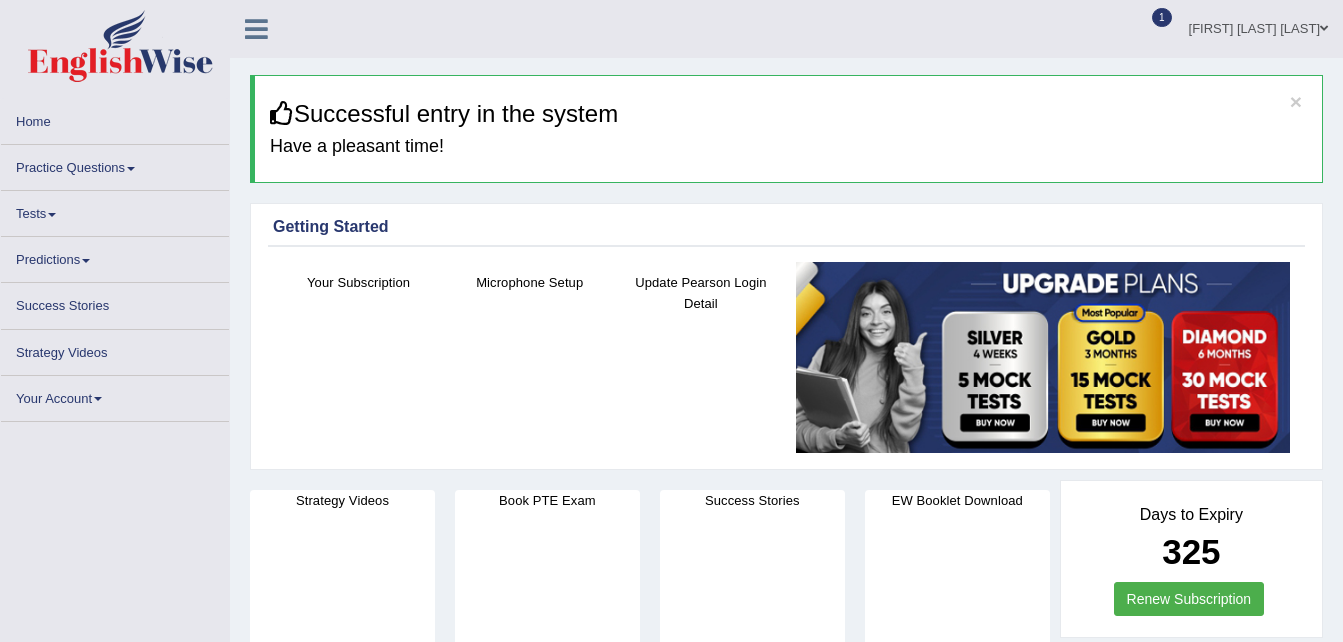 scroll, scrollTop: 0, scrollLeft: 0, axis: both 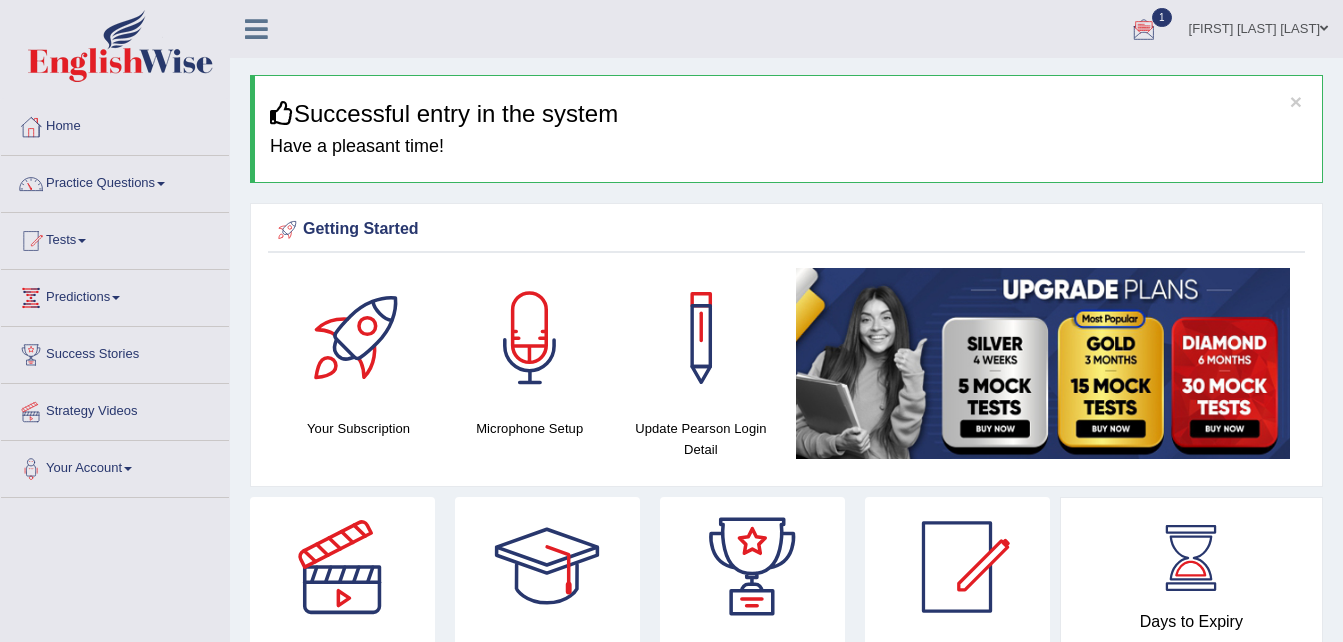 click at bounding box center [1144, 30] 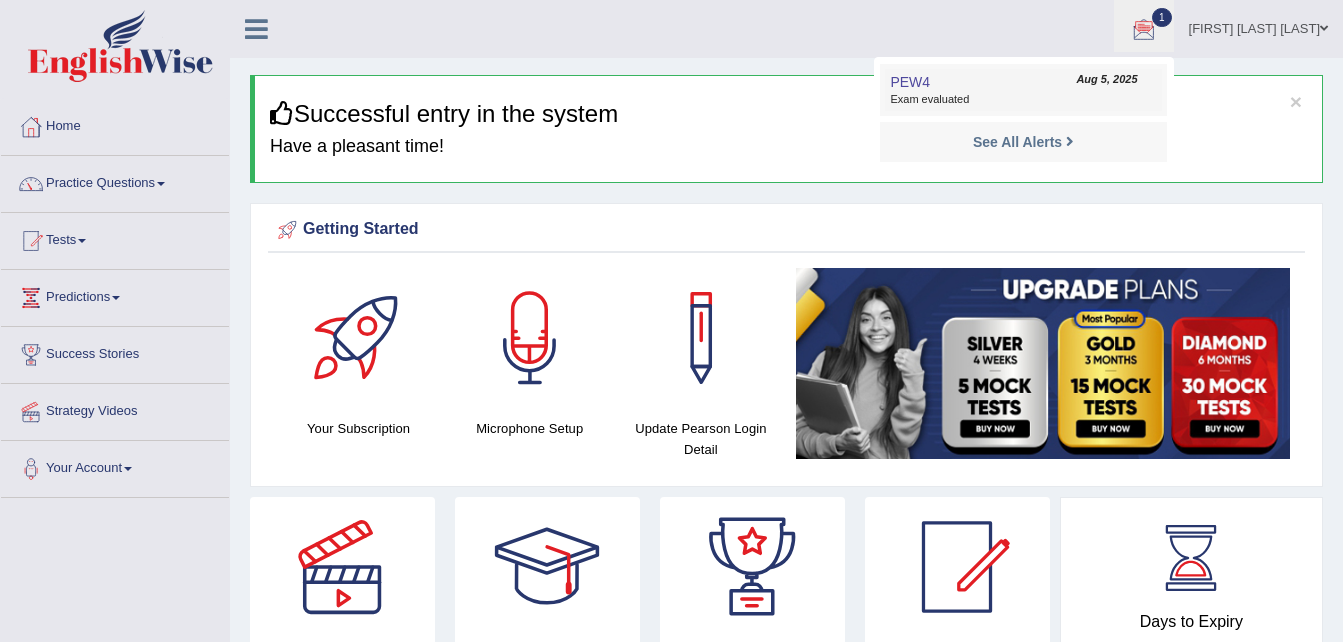 click on "PEW4" at bounding box center [910, 82] 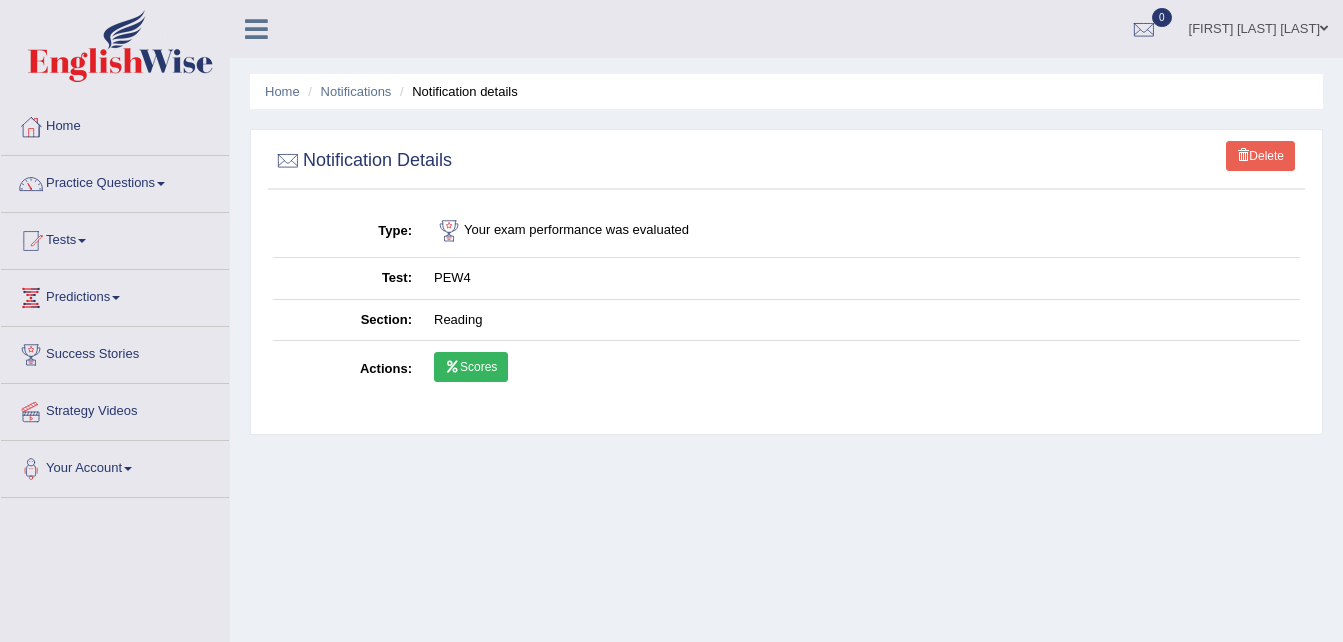 scroll, scrollTop: 0, scrollLeft: 0, axis: both 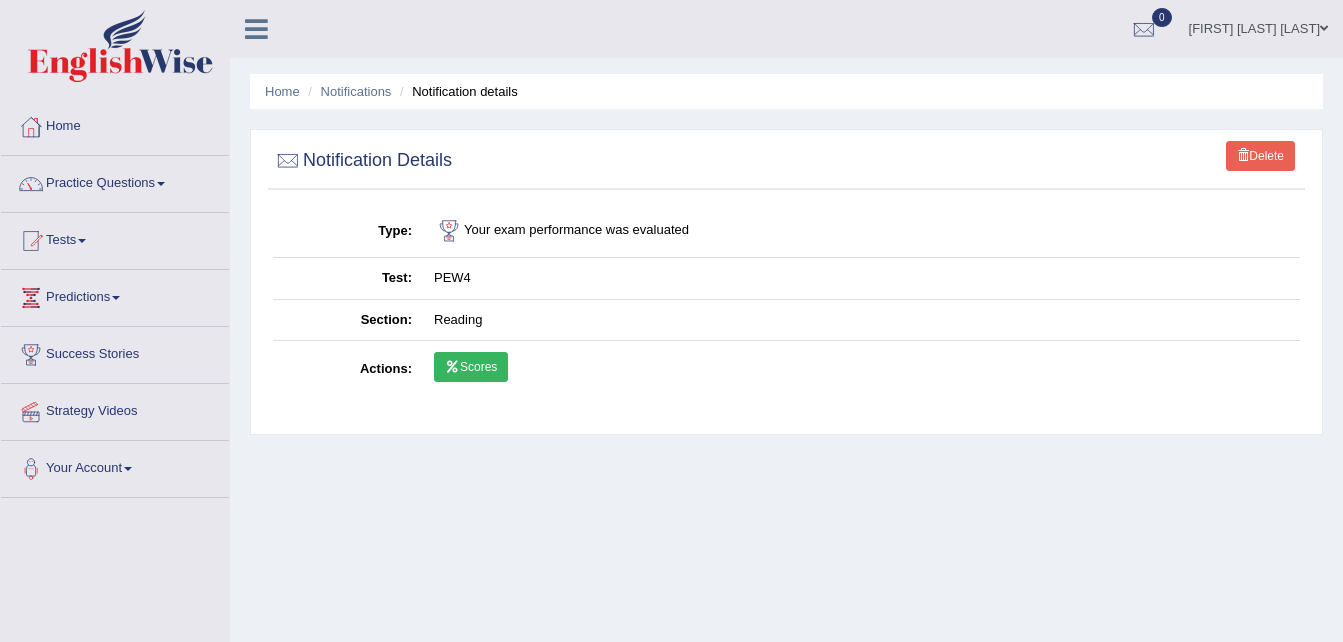 click on "Scores" at bounding box center [471, 367] 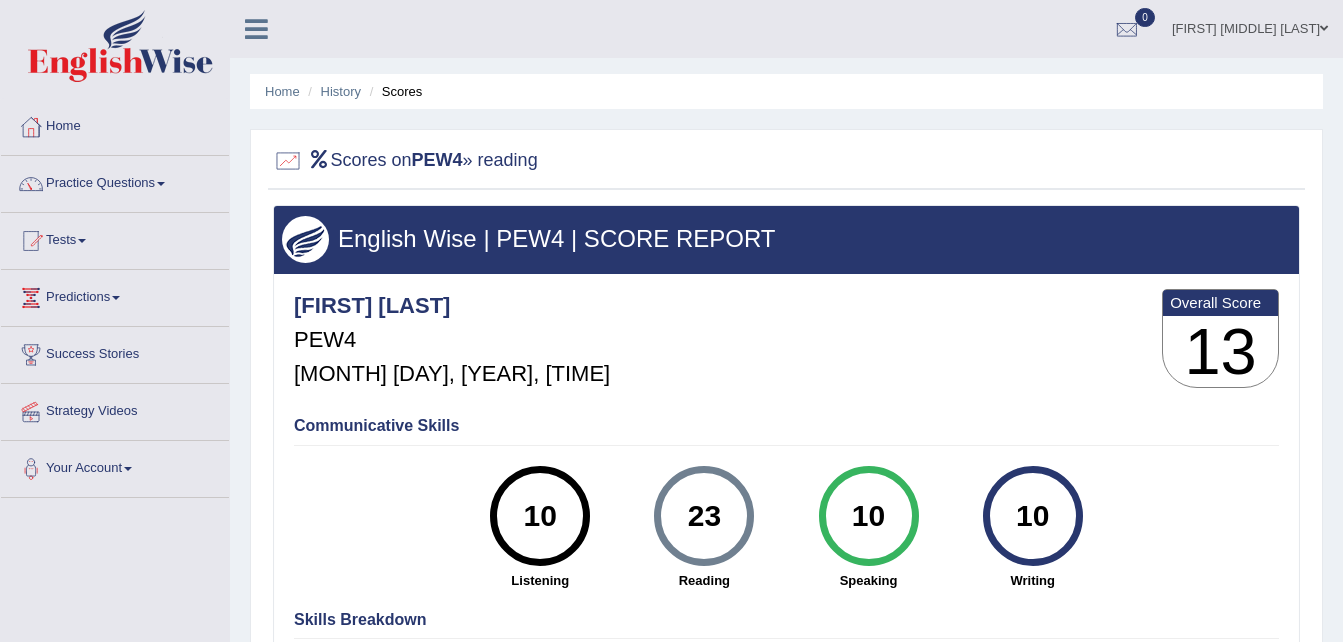 scroll, scrollTop: 0, scrollLeft: 0, axis: both 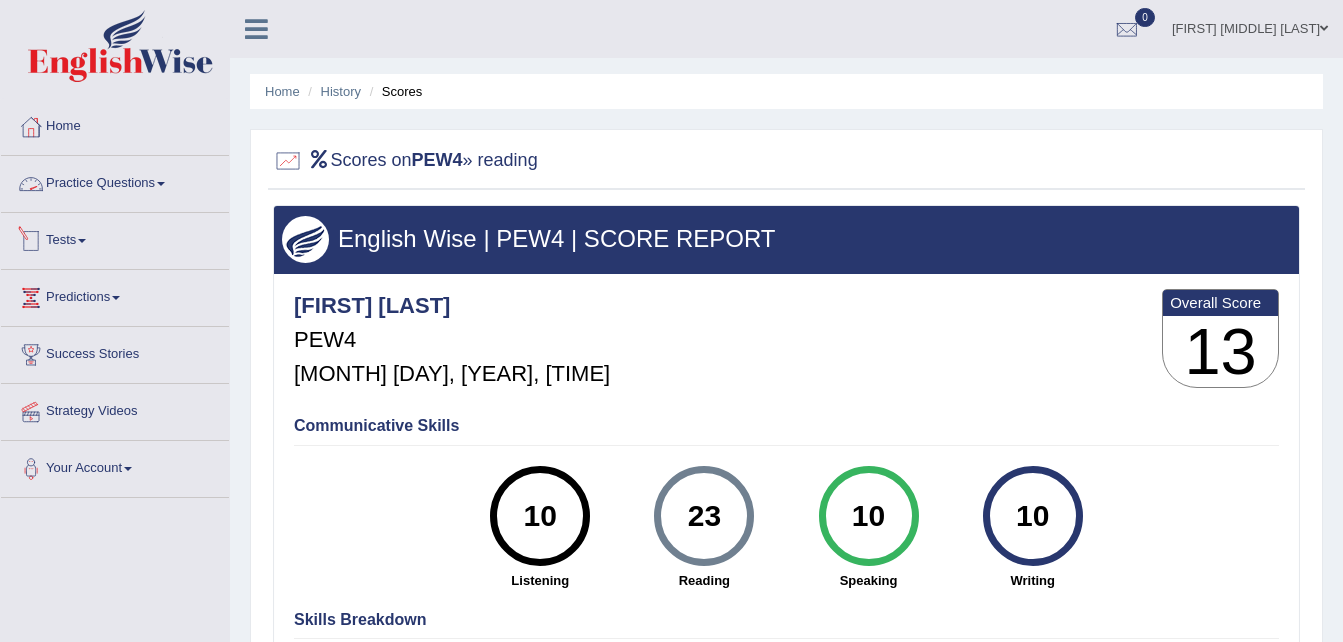 click on "Tests" at bounding box center [115, 238] 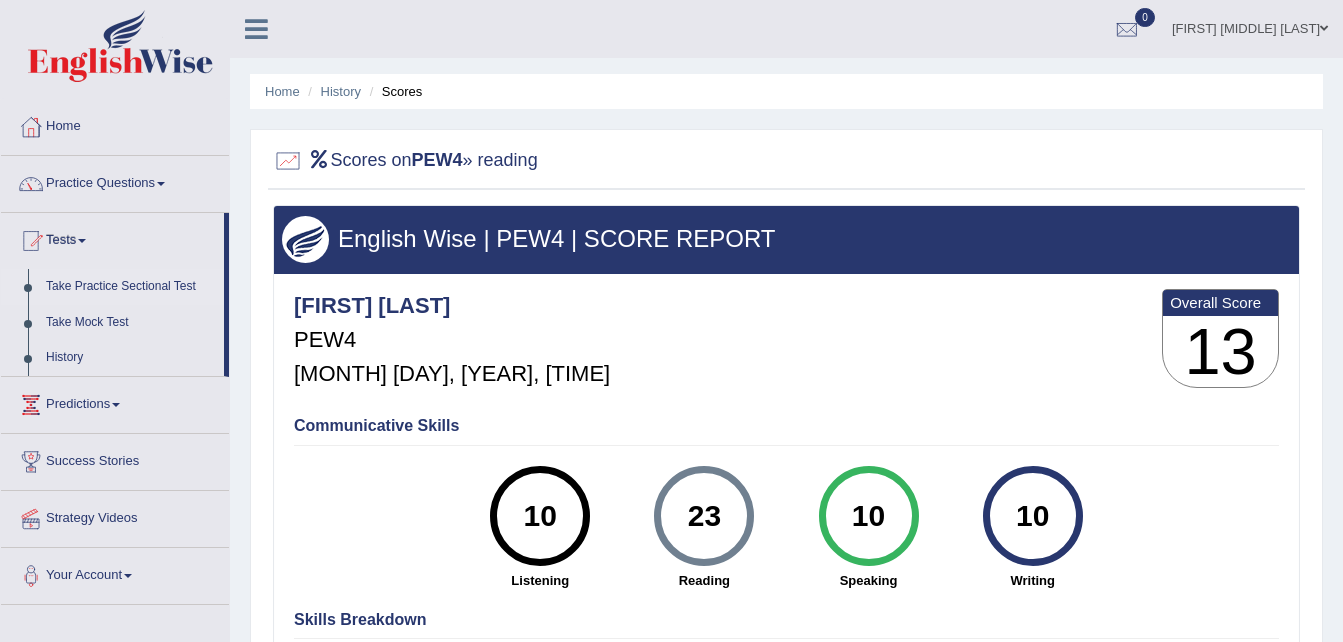 click on "Take Practice Sectional Test" at bounding box center [130, 287] 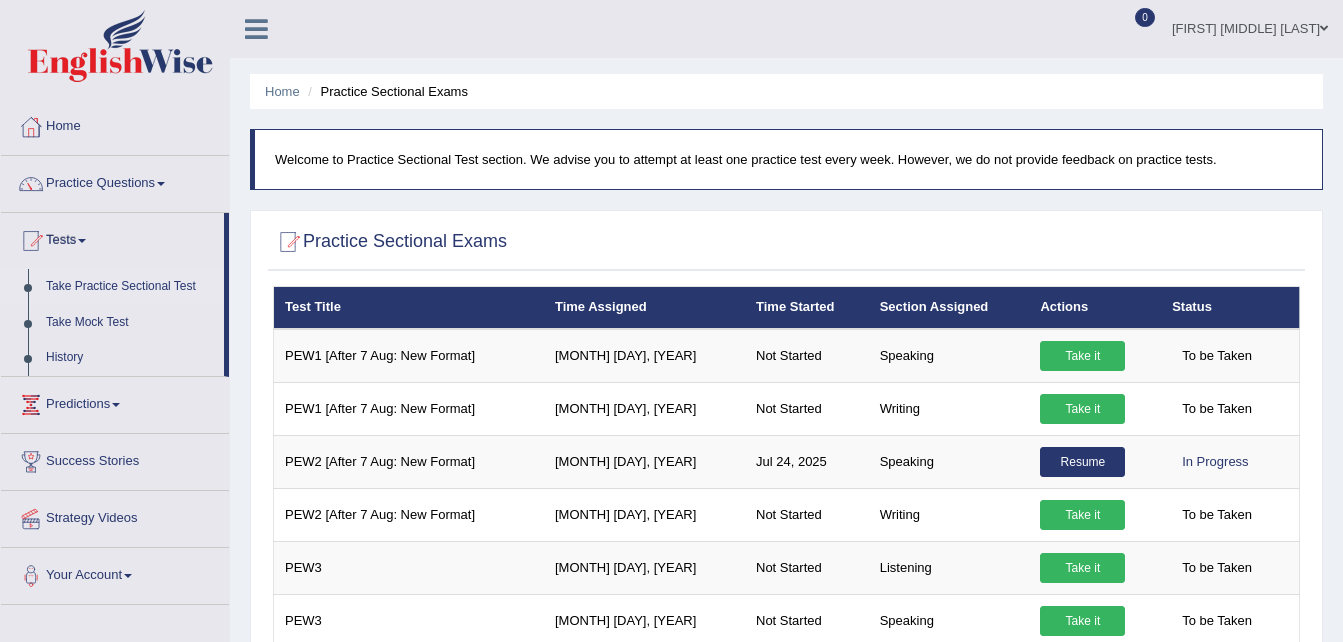 click on "[MONTH] [DAY], [YEAR]" at bounding box center [644, 356] 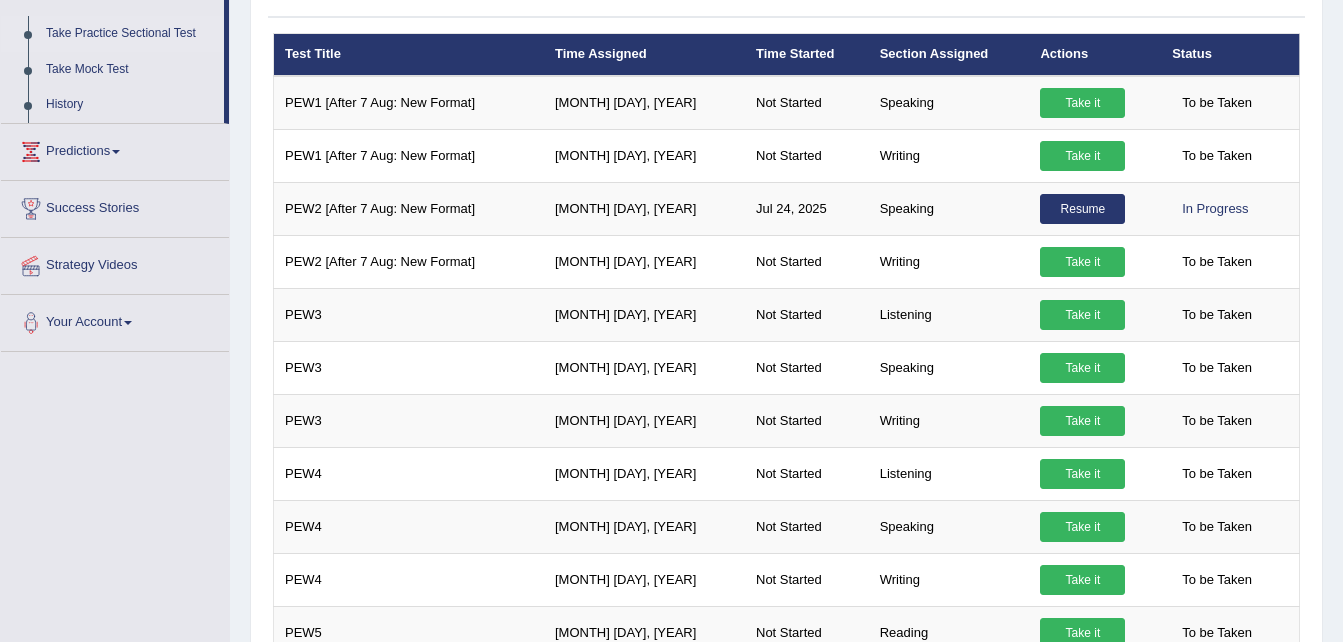 scroll, scrollTop: 347, scrollLeft: 0, axis: vertical 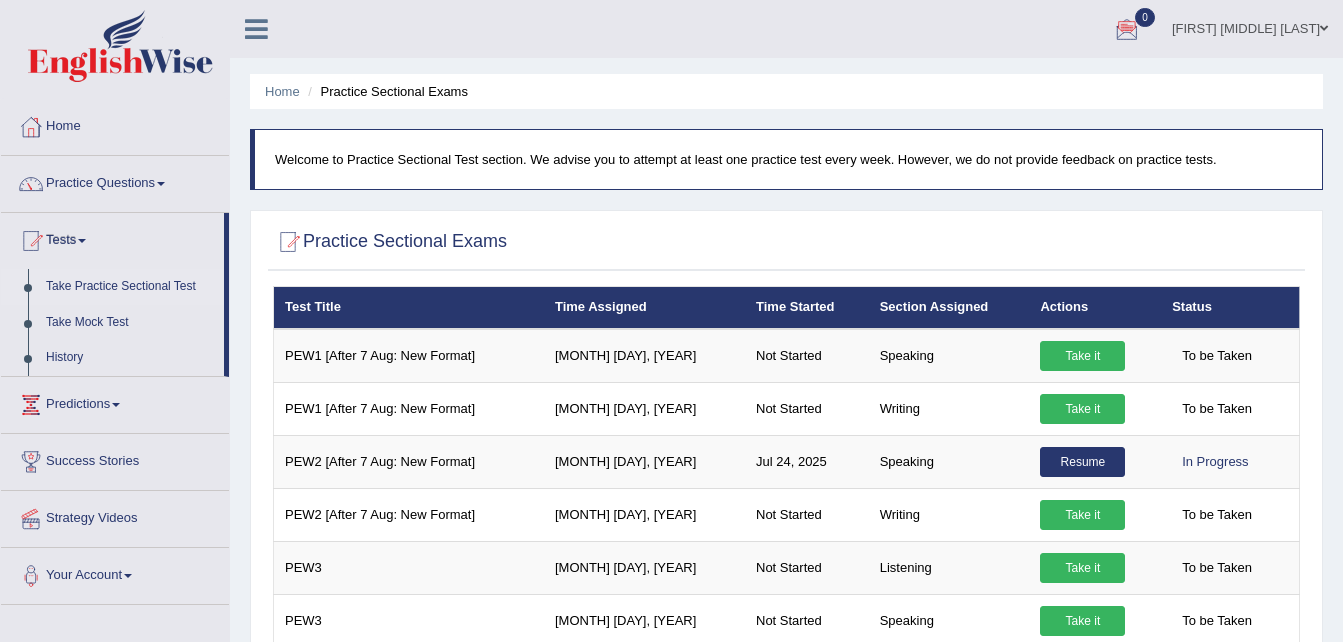 click at bounding box center (1127, 30) 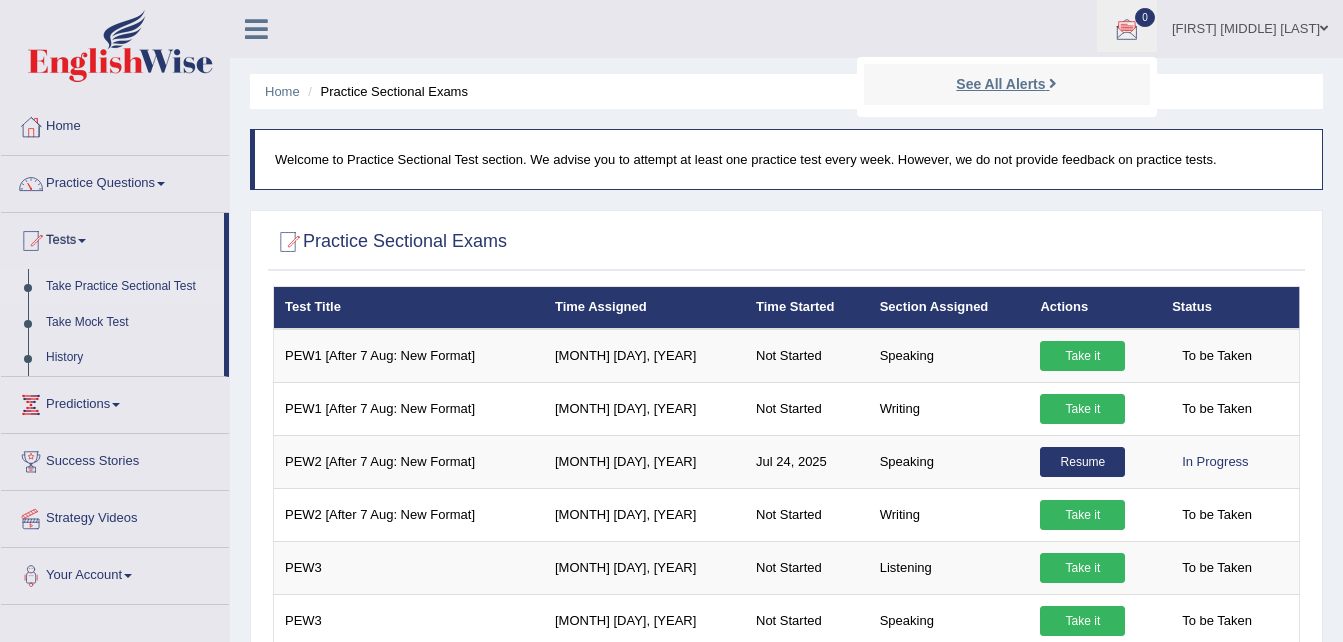 click on "See All Alerts" at bounding box center (1000, 84) 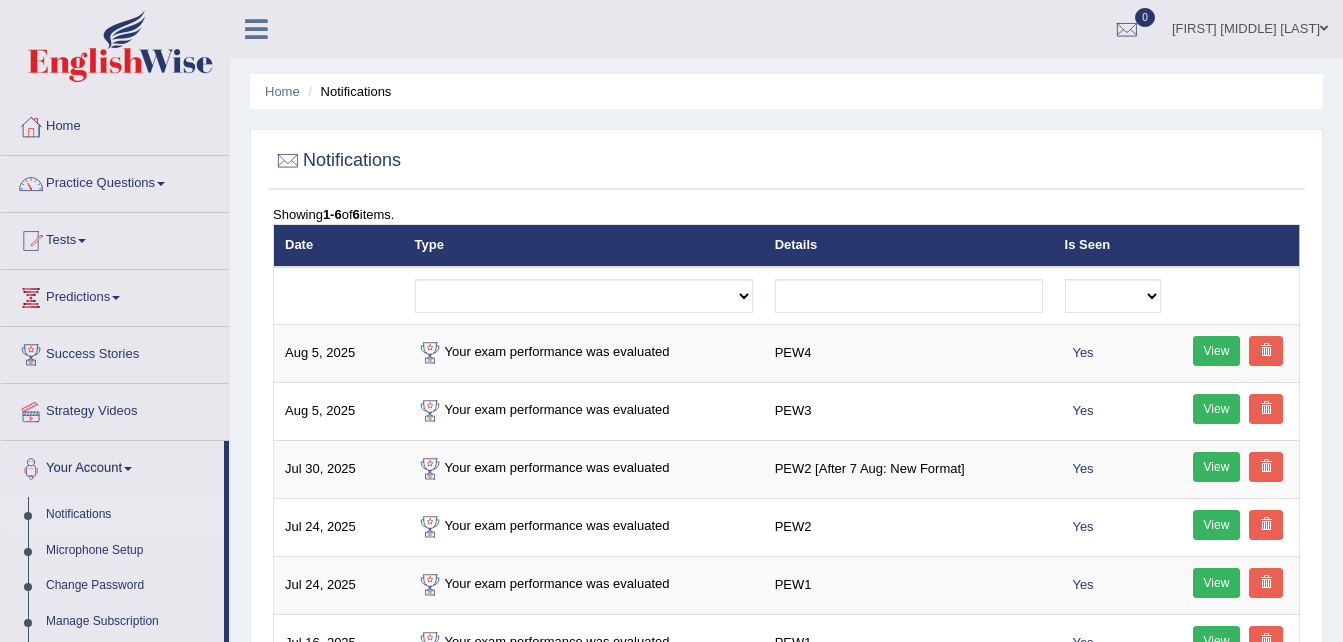 scroll, scrollTop: 0, scrollLeft: 0, axis: both 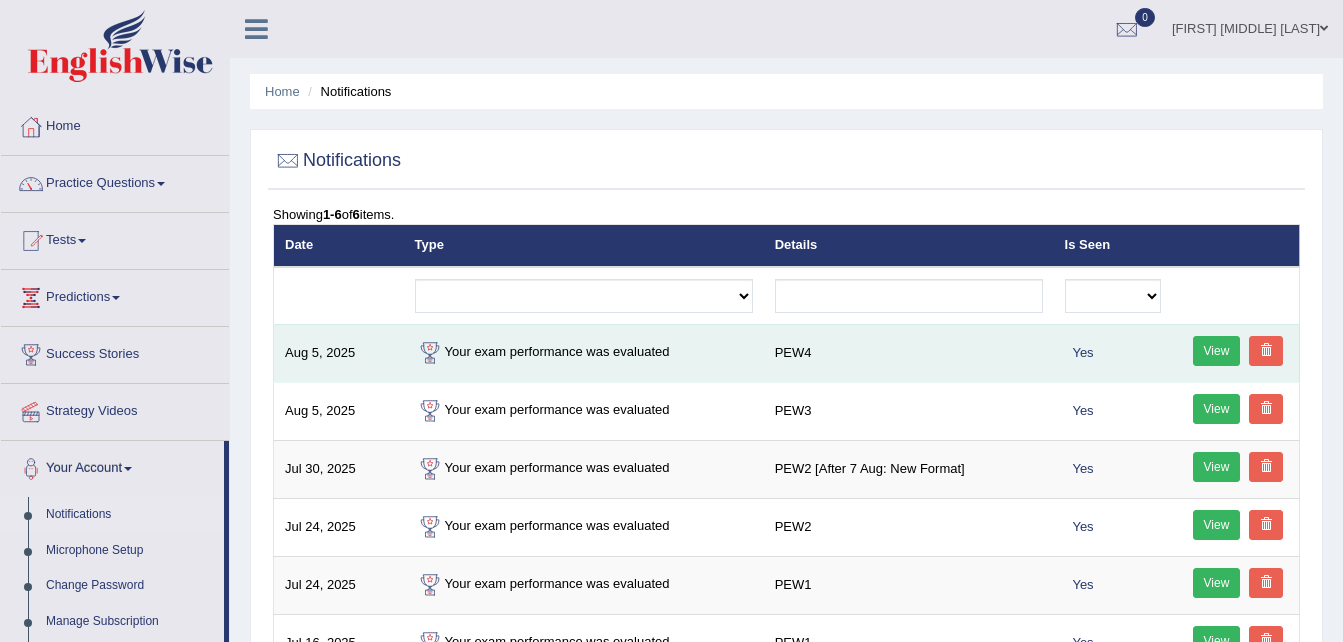 click on "View" at bounding box center (1217, 351) 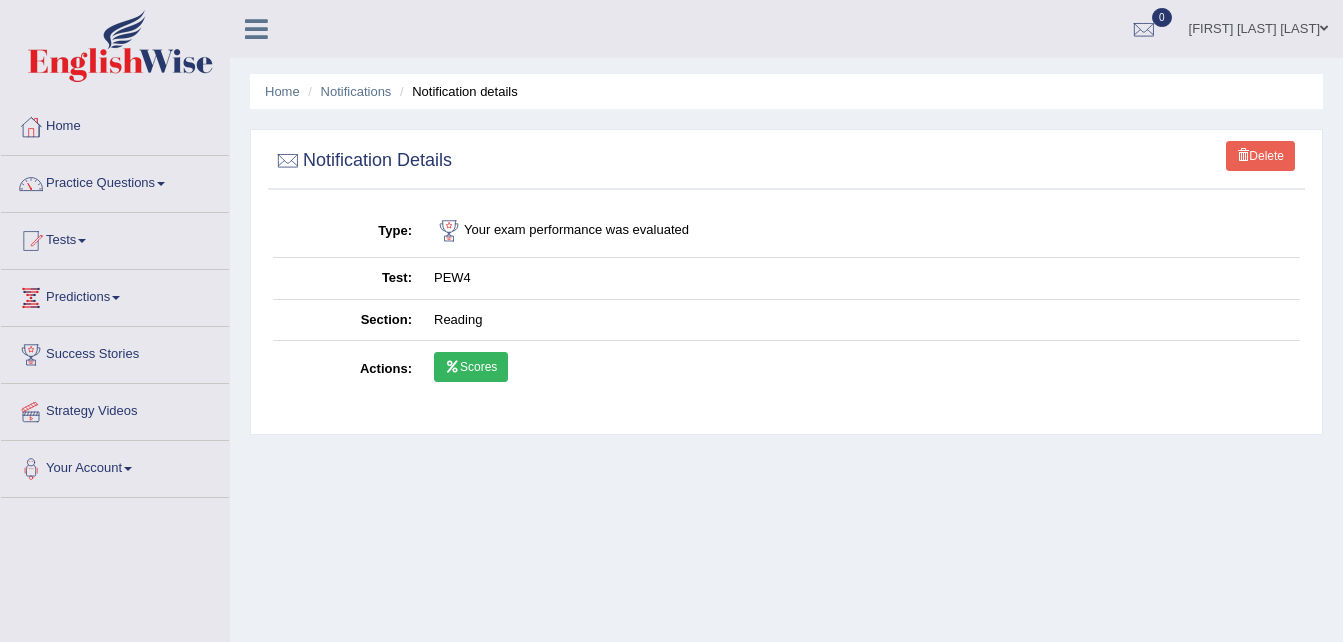 scroll, scrollTop: 0, scrollLeft: 0, axis: both 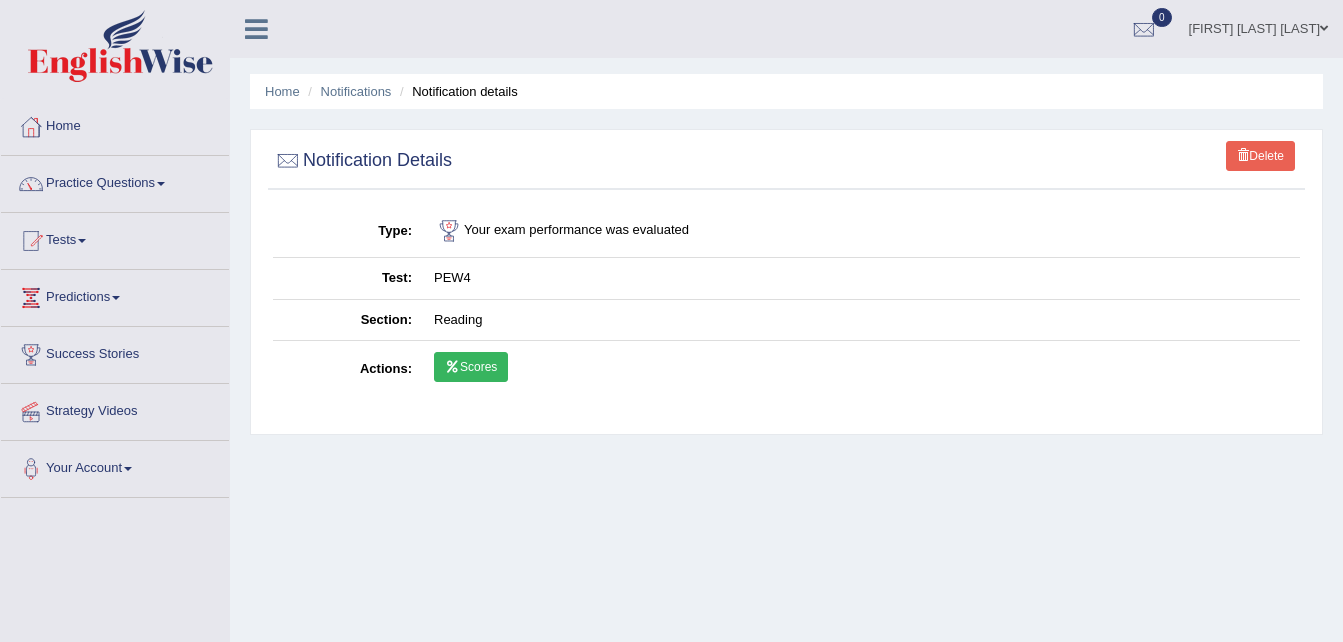 click on "Scores" at bounding box center [471, 367] 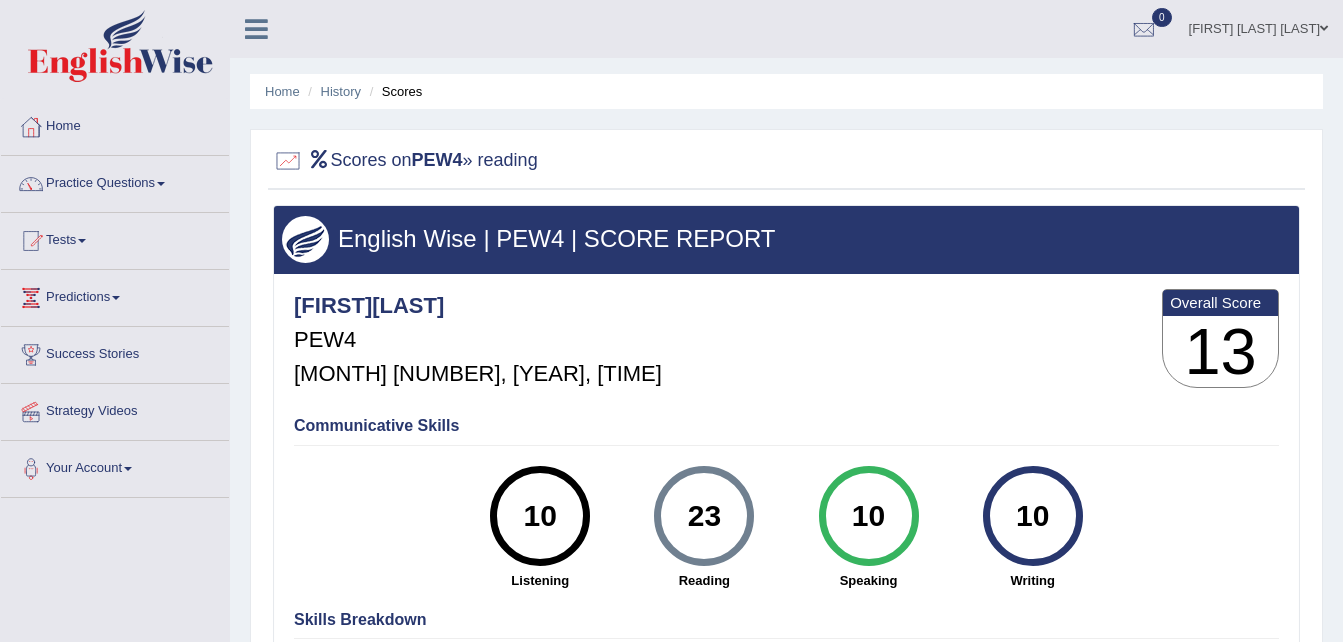 scroll, scrollTop: 0, scrollLeft: 0, axis: both 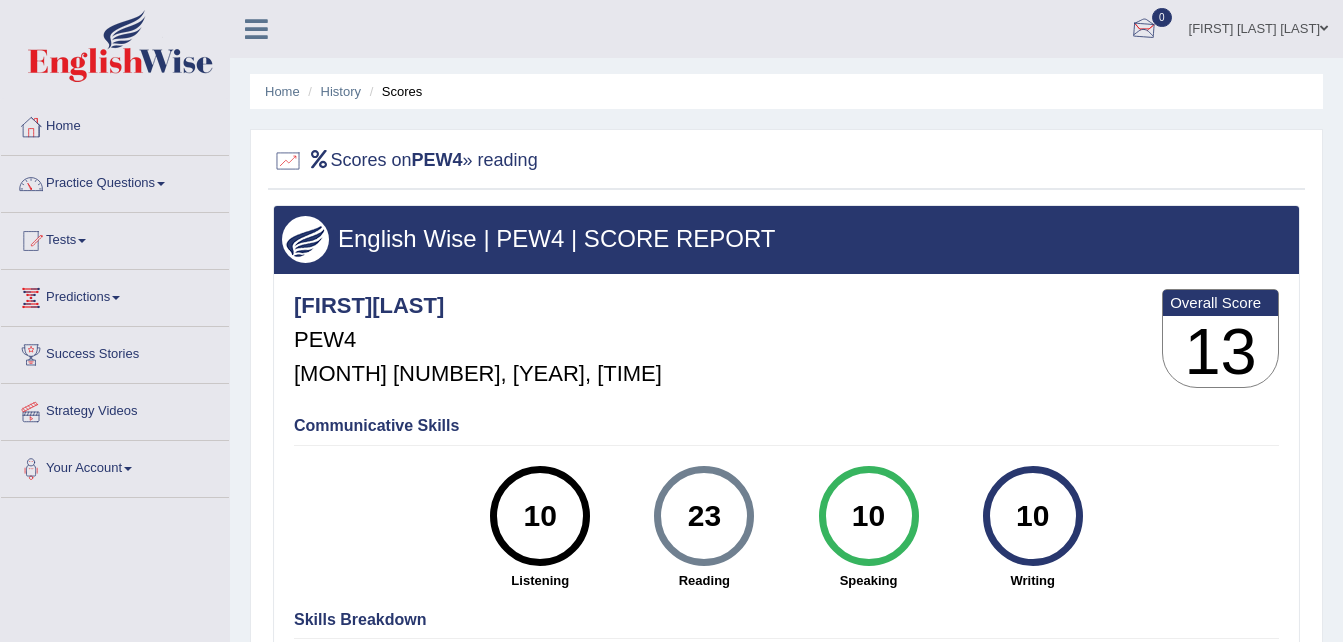 click at bounding box center (1144, 30) 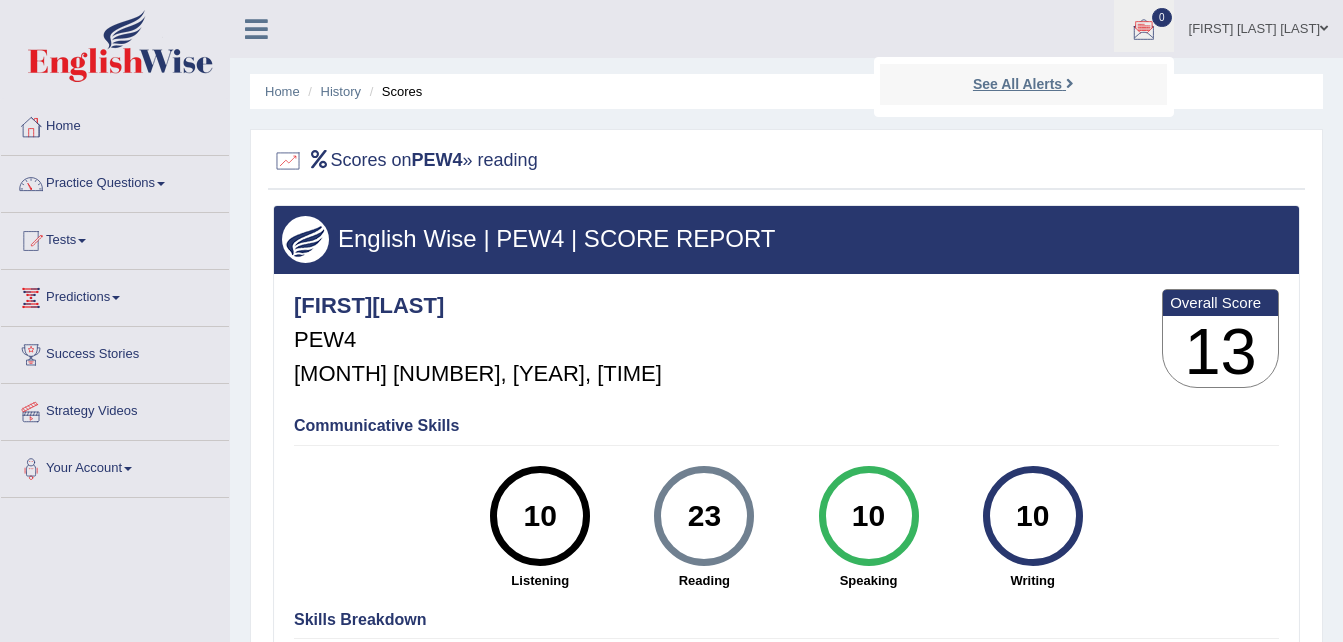 click on "See All Alerts" at bounding box center [1017, 84] 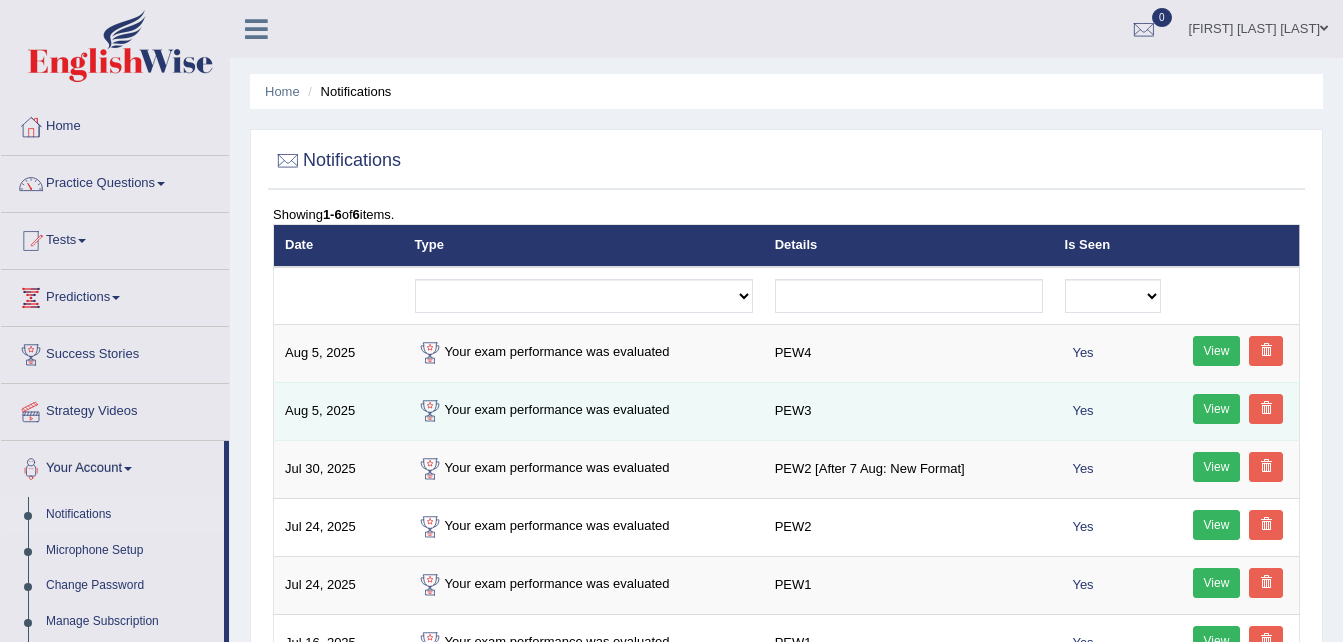 scroll, scrollTop: 0, scrollLeft: 0, axis: both 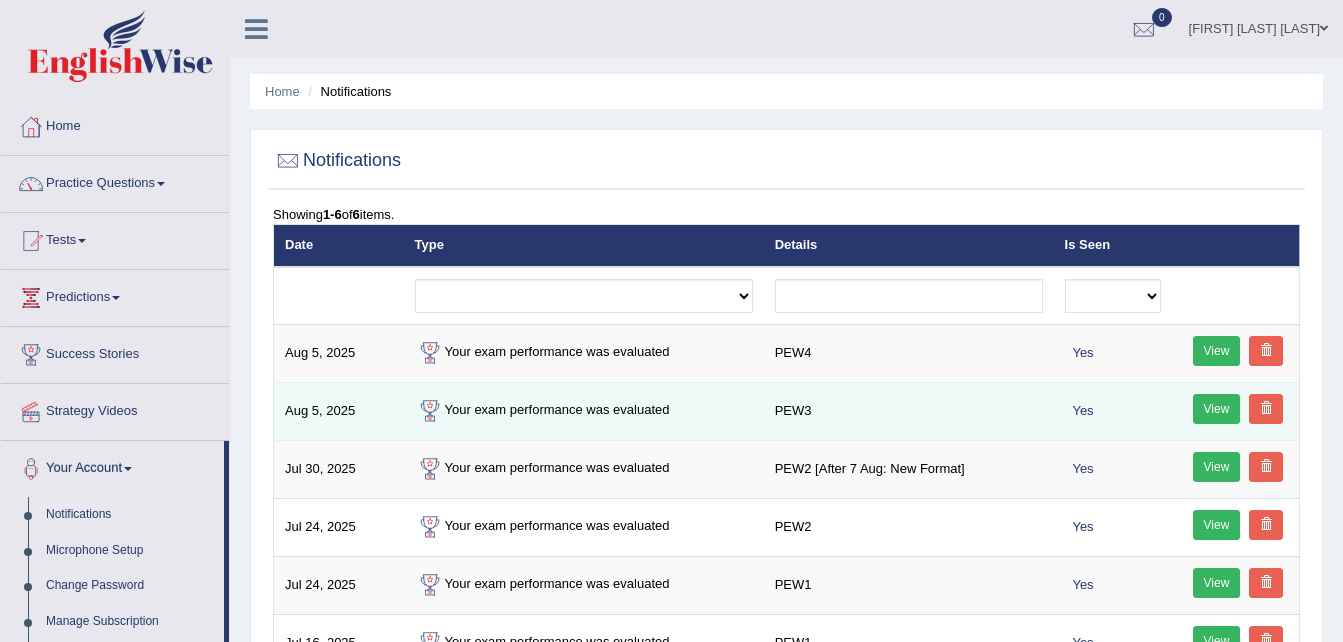 click on "PEW3" at bounding box center (909, 411) 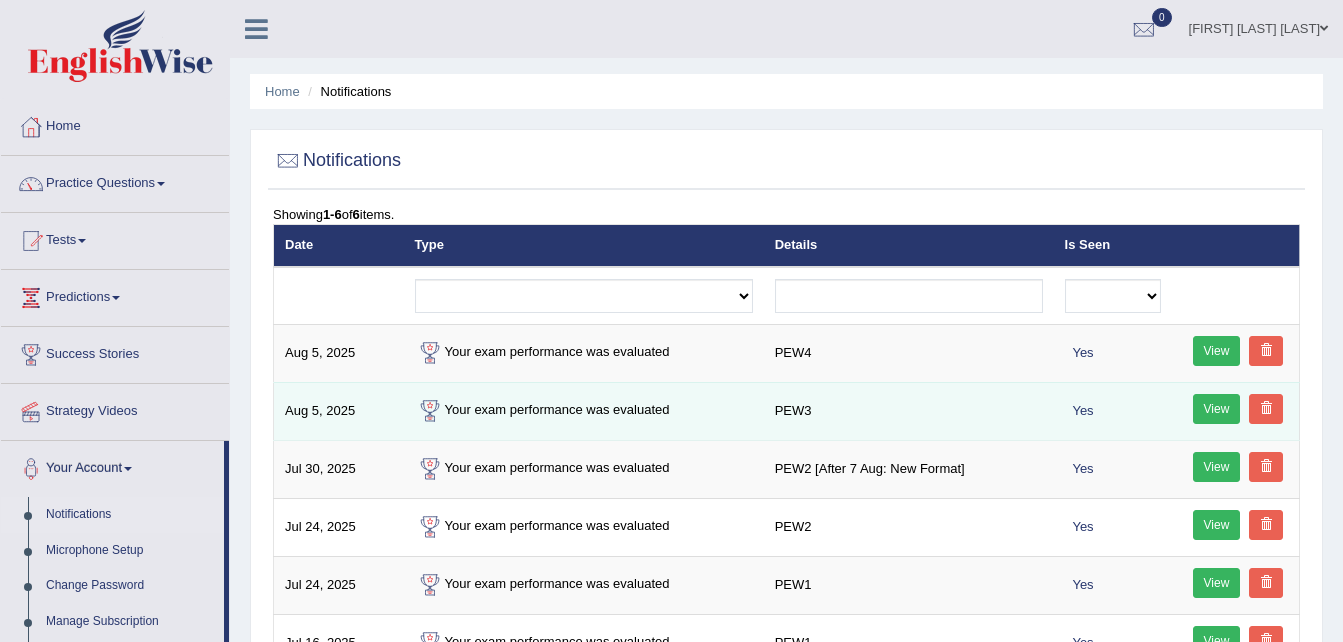 click on "View" at bounding box center (1217, 409) 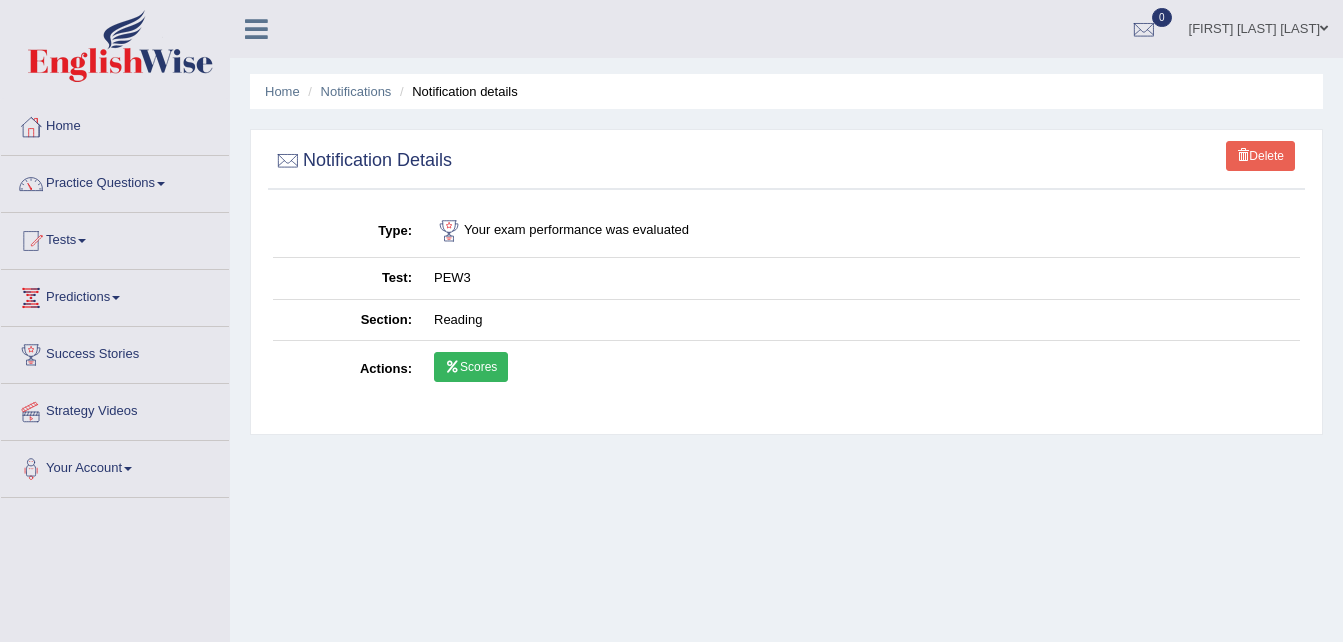 scroll, scrollTop: 0, scrollLeft: 0, axis: both 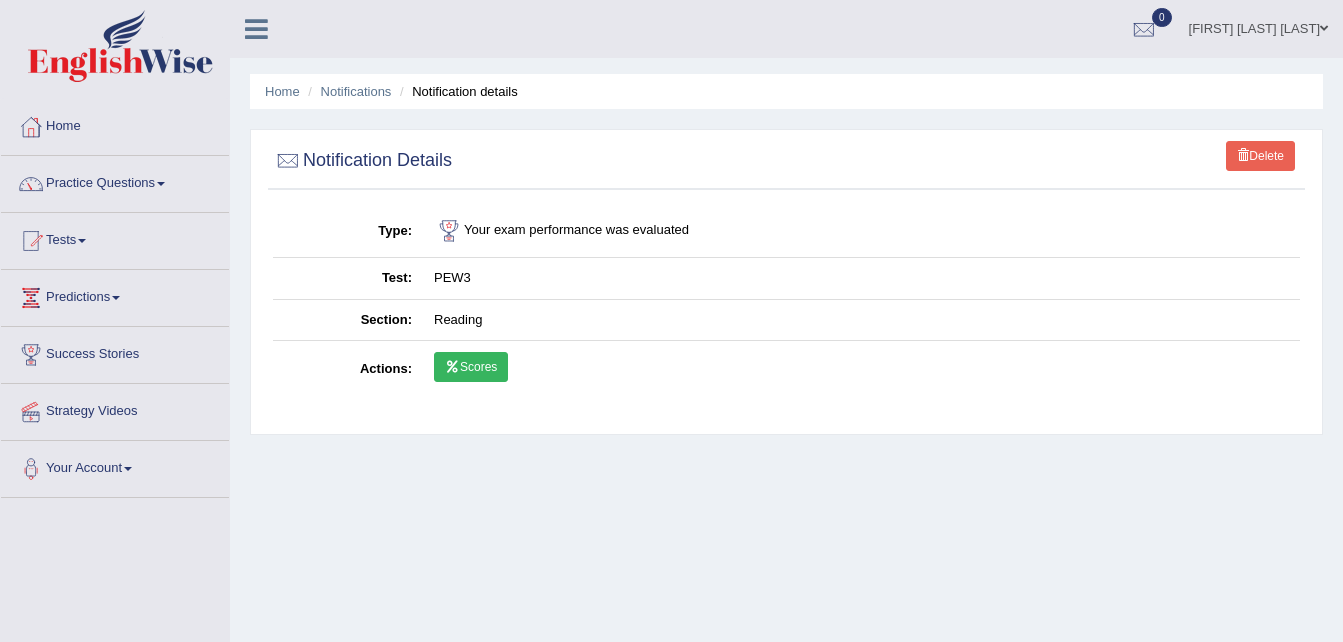 click on "Scores" at bounding box center (471, 367) 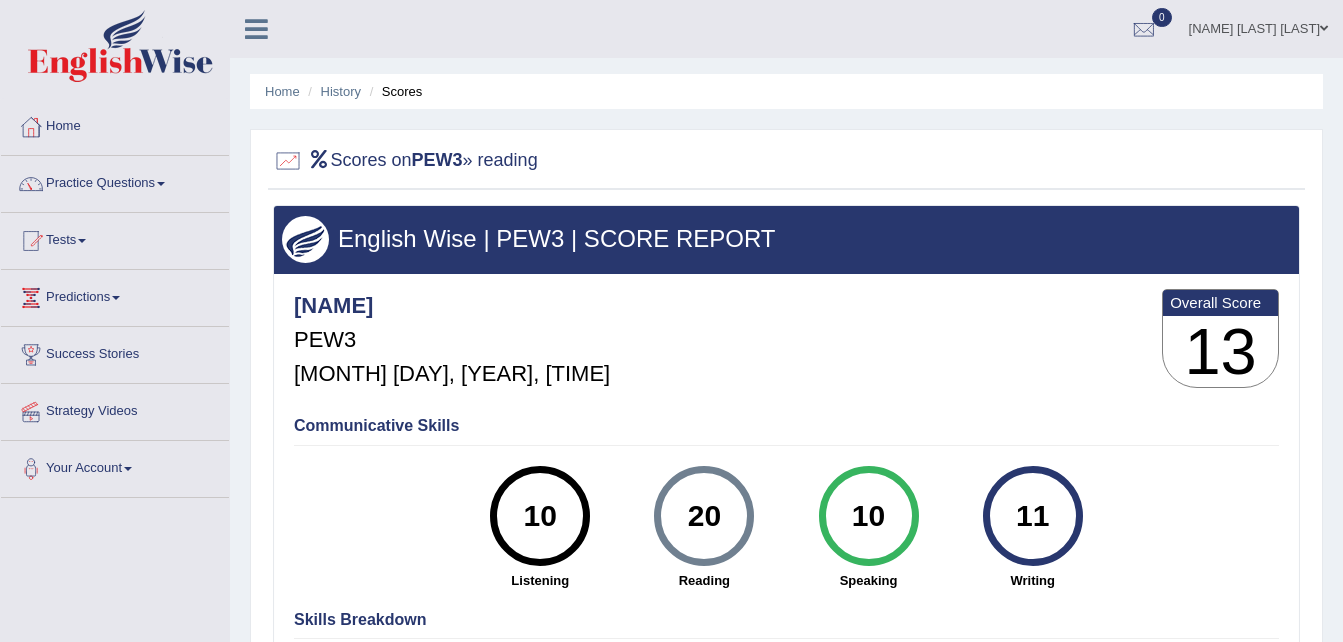 scroll, scrollTop: 0, scrollLeft: 0, axis: both 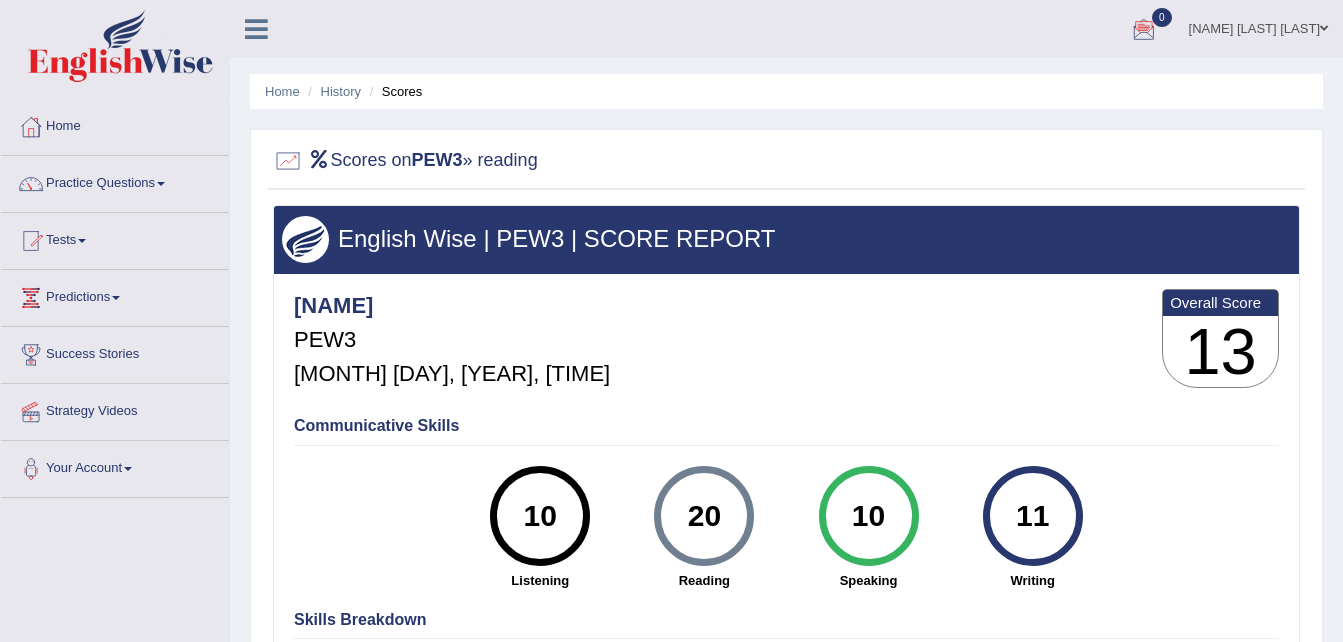 click at bounding box center [1144, 30] 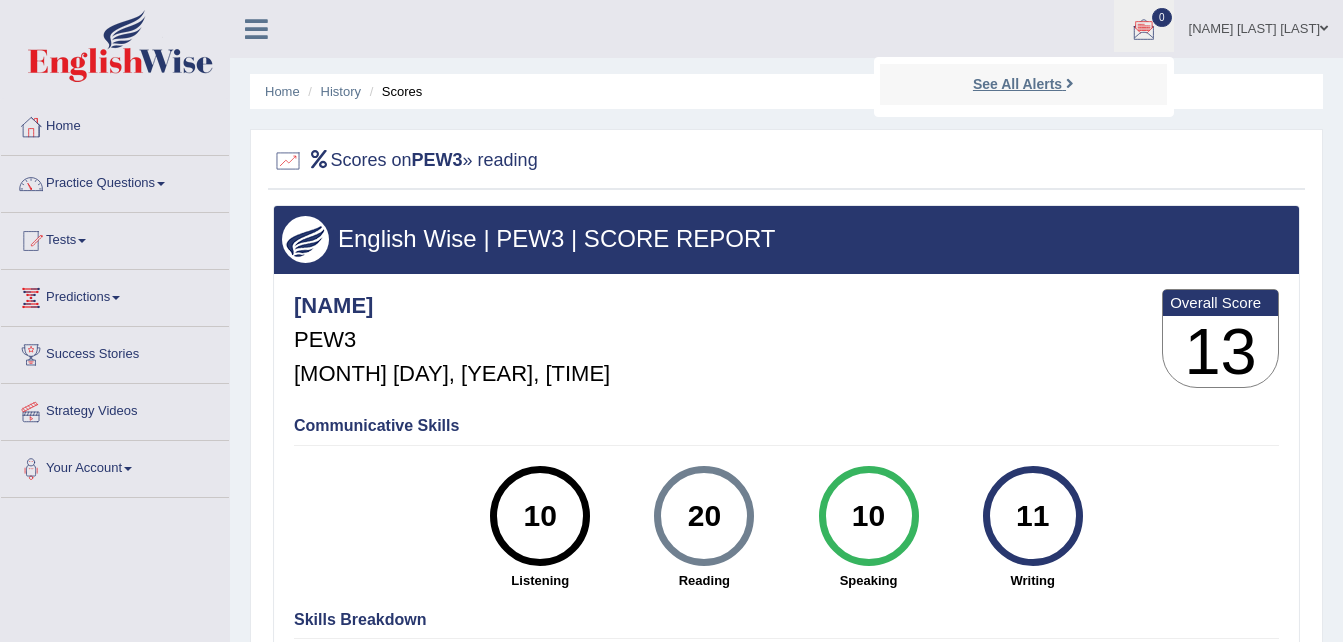 click on "See All Alerts" at bounding box center (1017, 84) 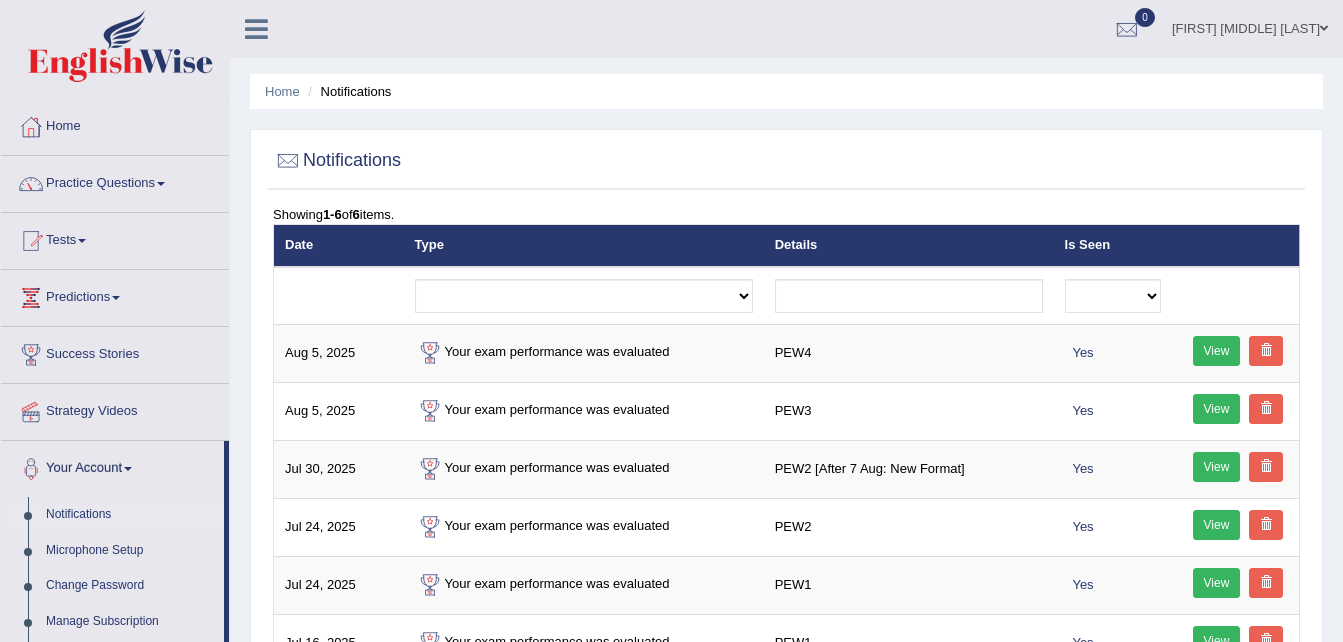 scroll, scrollTop: 0, scrollLeft: 0, axis: both 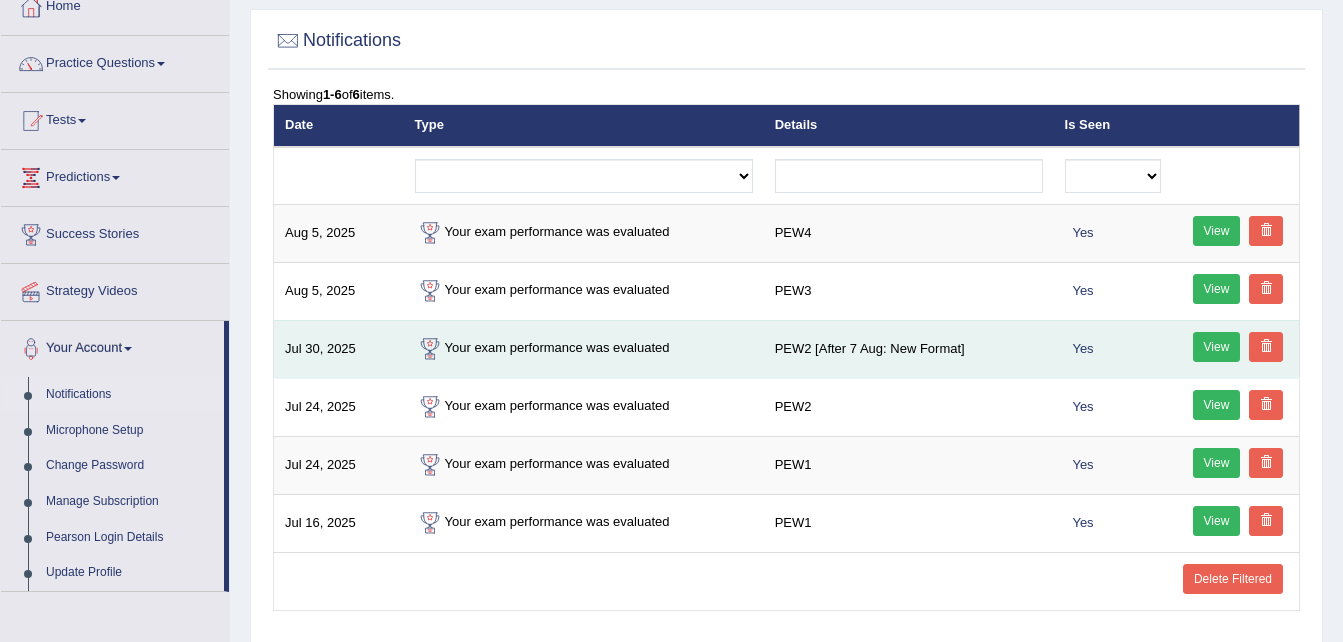 click on "View" at bounding box center [1217, 347] 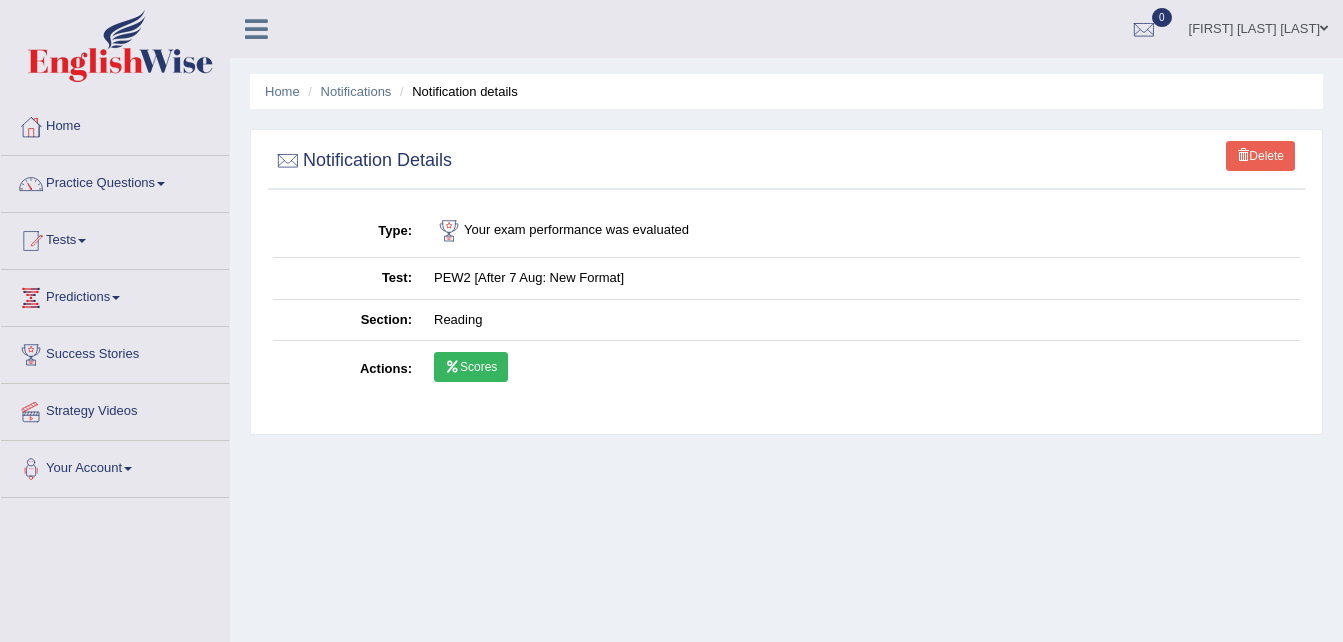 scroll, scrollTop: 0, scrollLeft: 0, axis: both 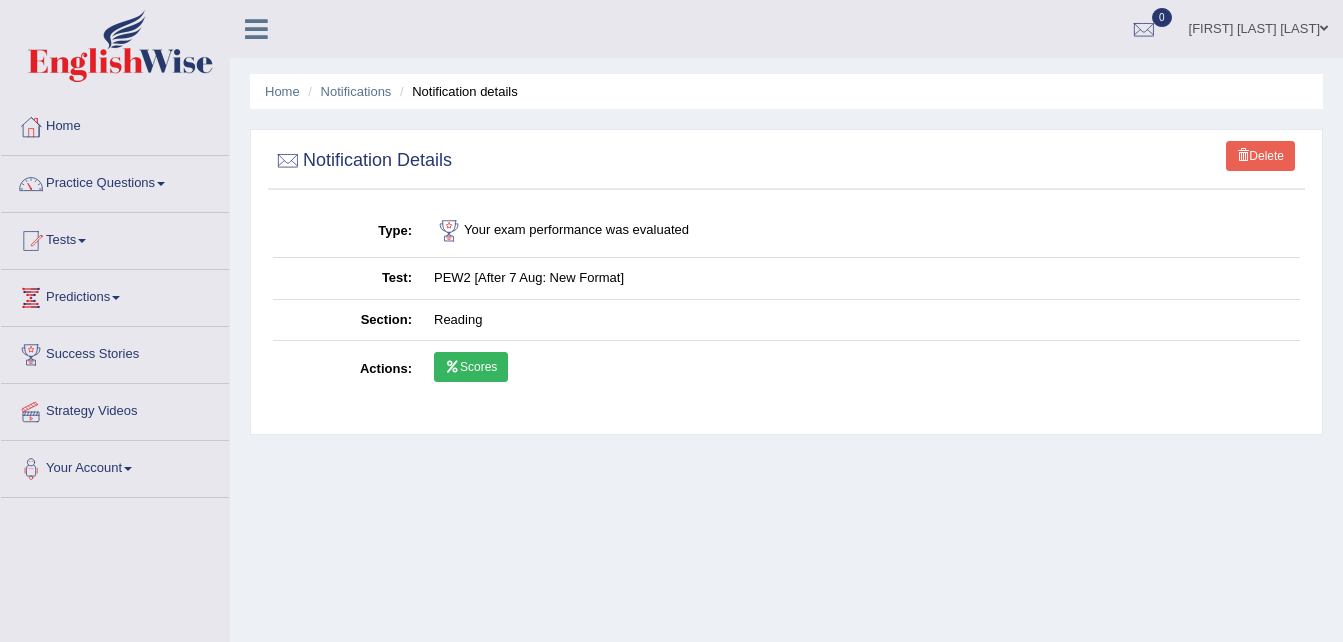 click on "Scores" at bounding box center (471, 367) 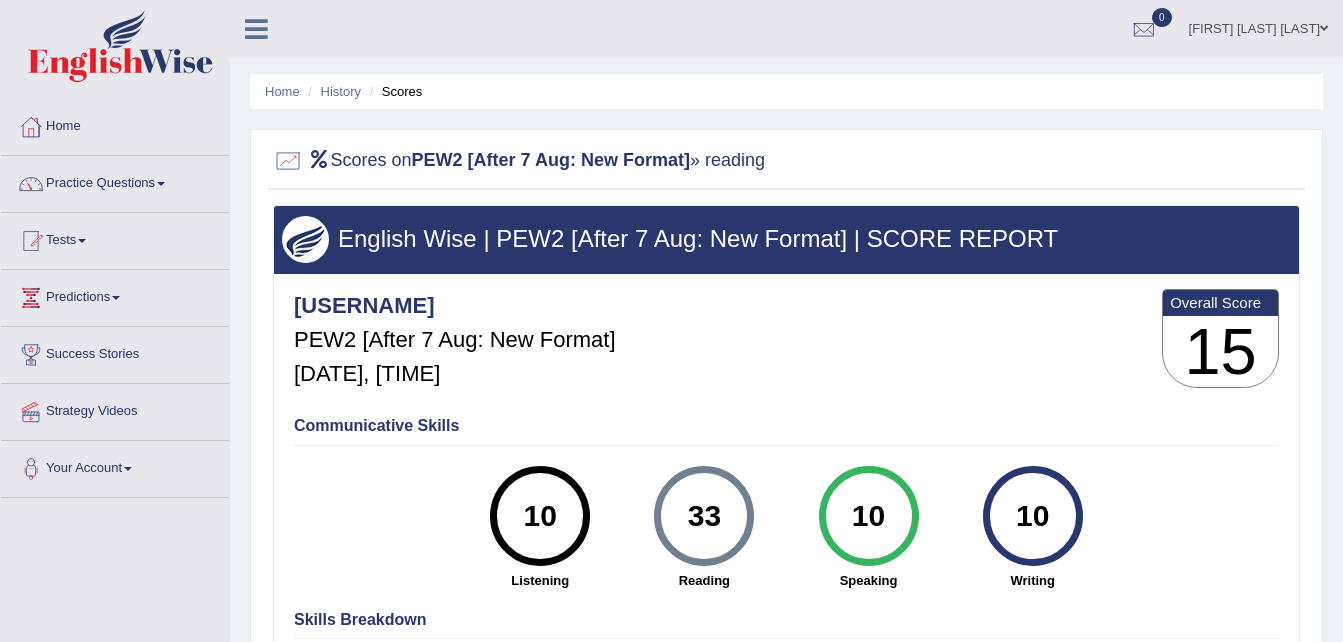 scroll, scrollTop: 0, scrollLeft: 0, axis: both 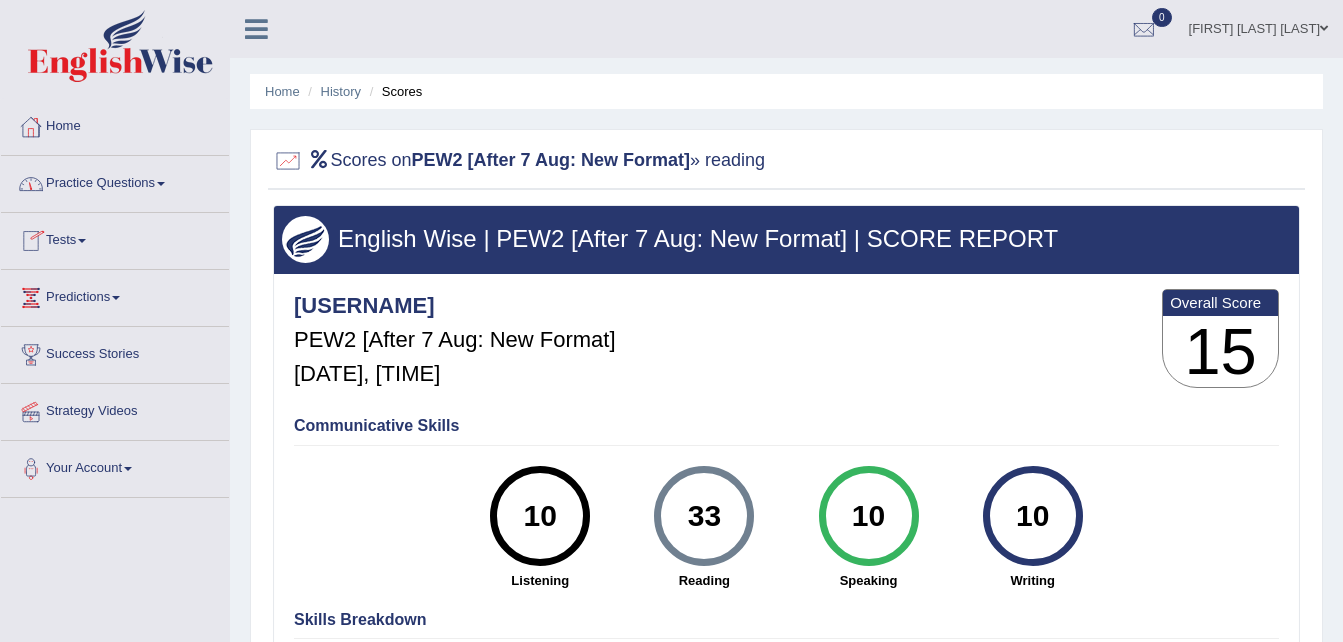 click on "Home" at bounding box center [115, 124] 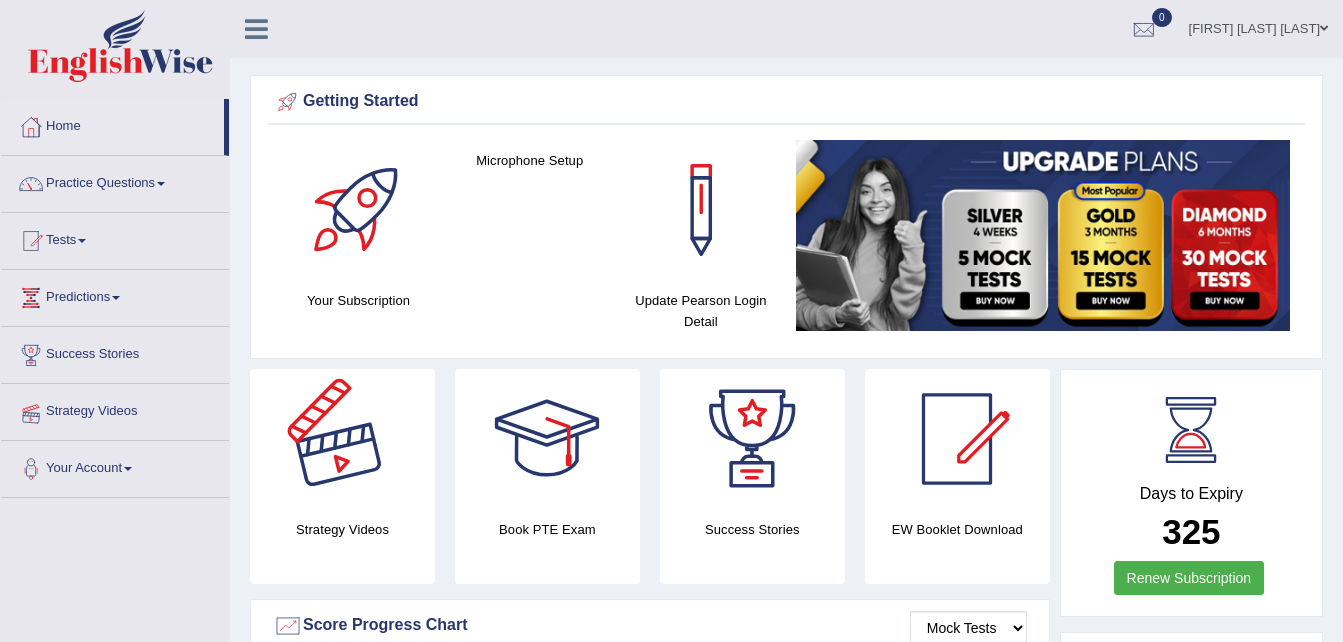 scroll, scrollTop: 0, scrollLeft: 0, axis: both 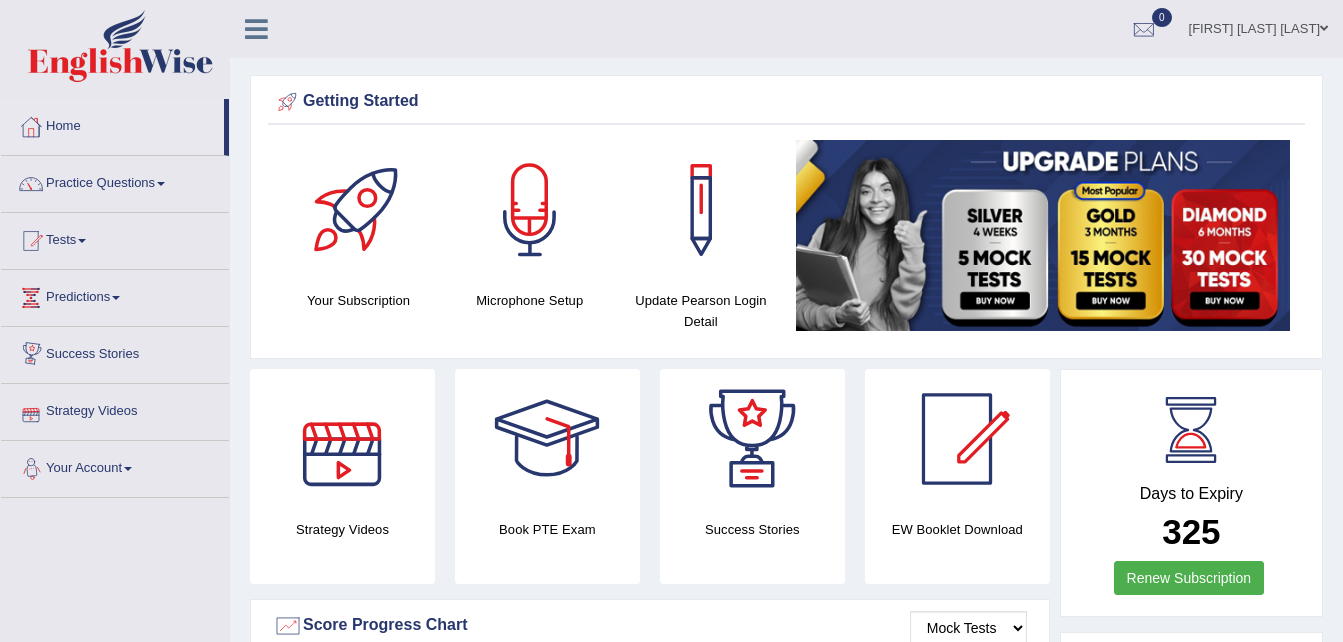 click on "Your Account" at bounding box center [115, 466] 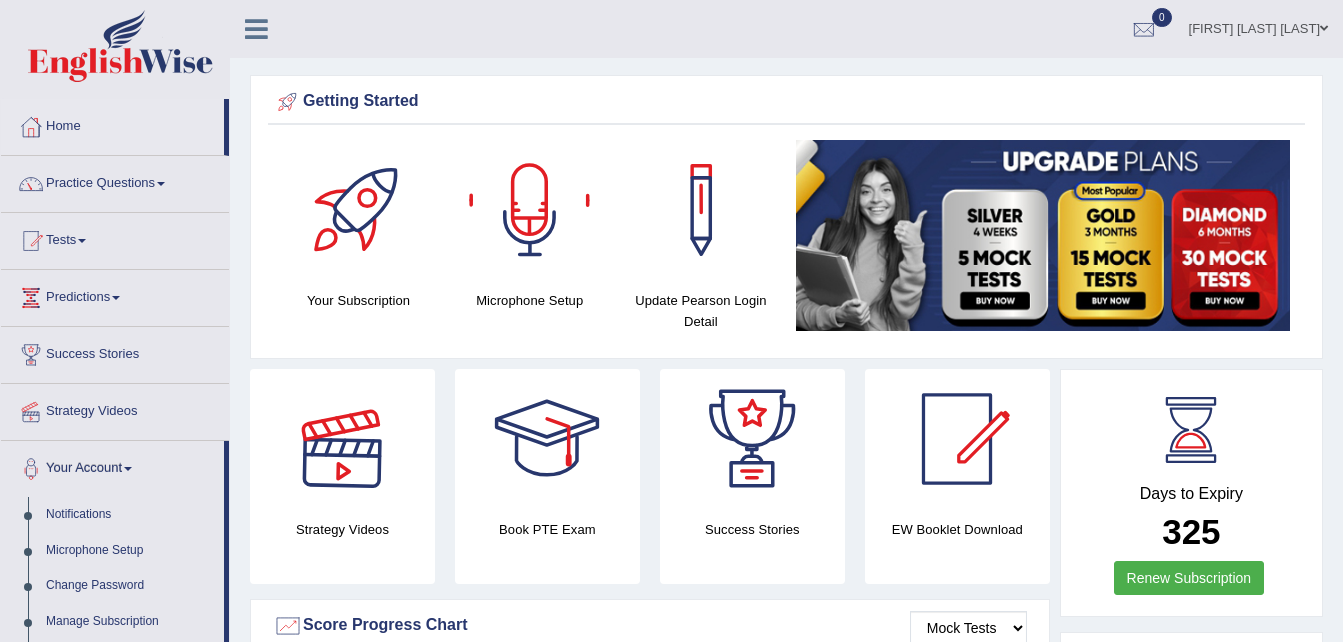 click on "[FIRST] [LAST] [LAST]" at bounding box center [1258, 26] 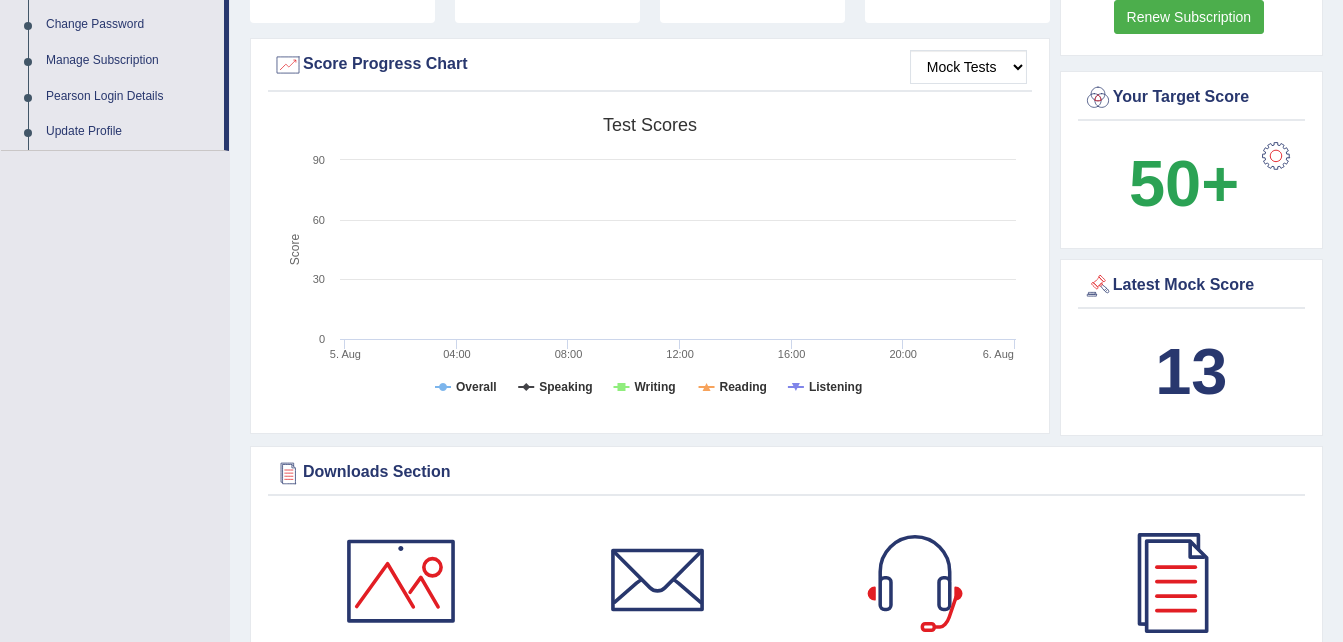 scroll, scrollTop: 1122, scrollLeft: 0, axis: vertical 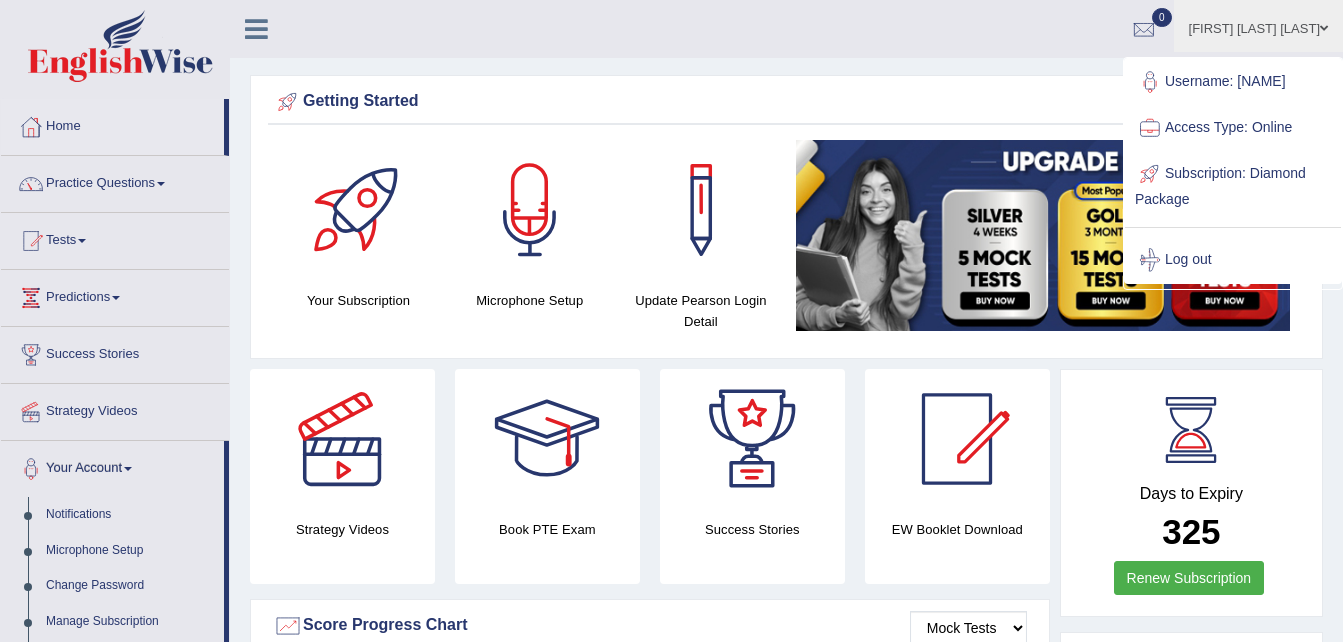 click at bounding box center [1324, 28] 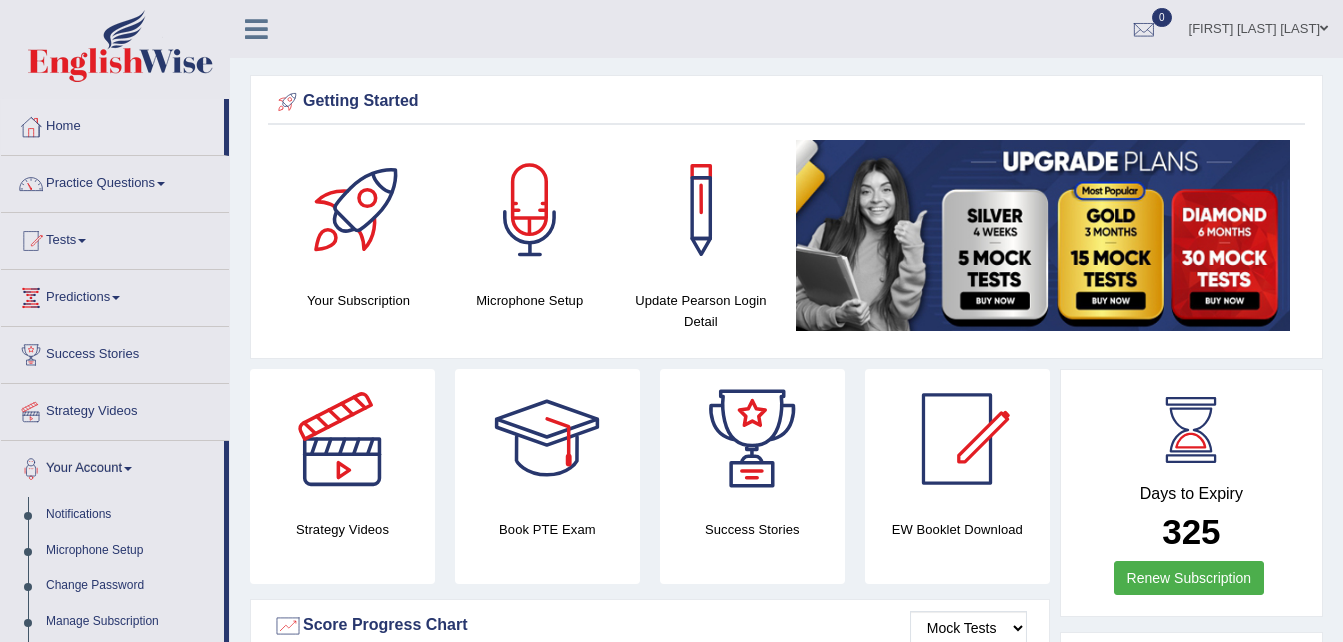 click on "[FIRST] [LAST] [LAST]" at bounding box center (1258, 26) 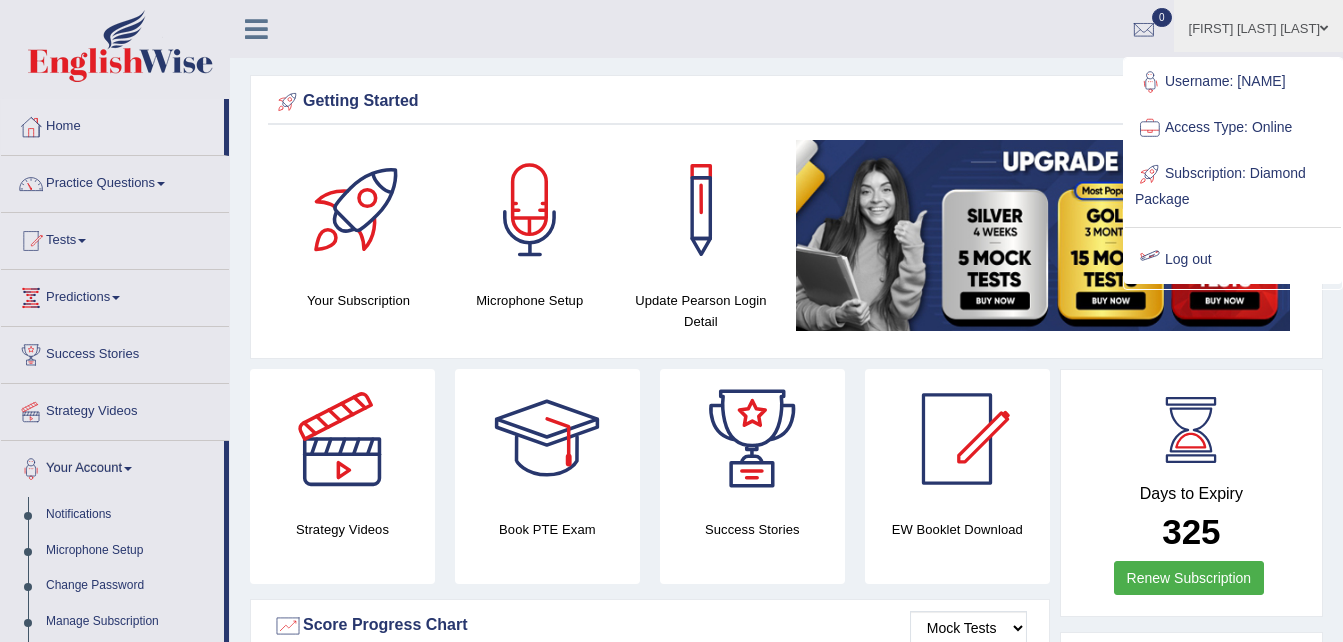 click on "Log out" at bounding box center (1233, 260) 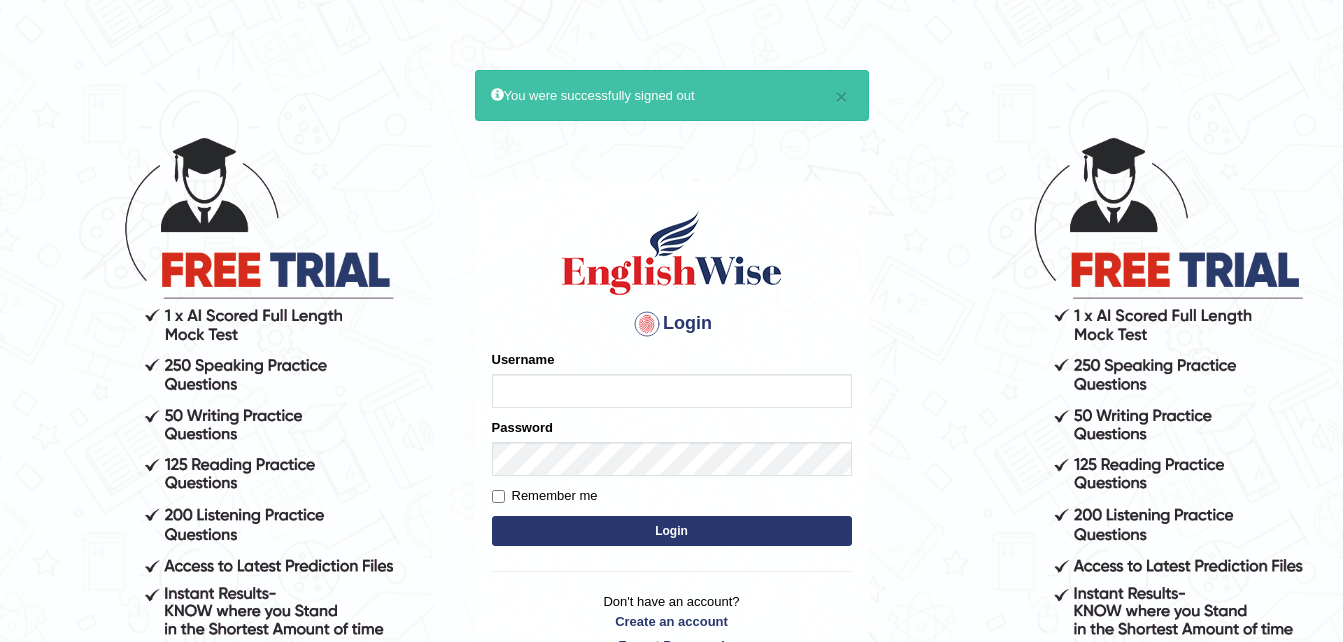scroll, scrollTop: 0, scrollLeft: 0, axis: both 